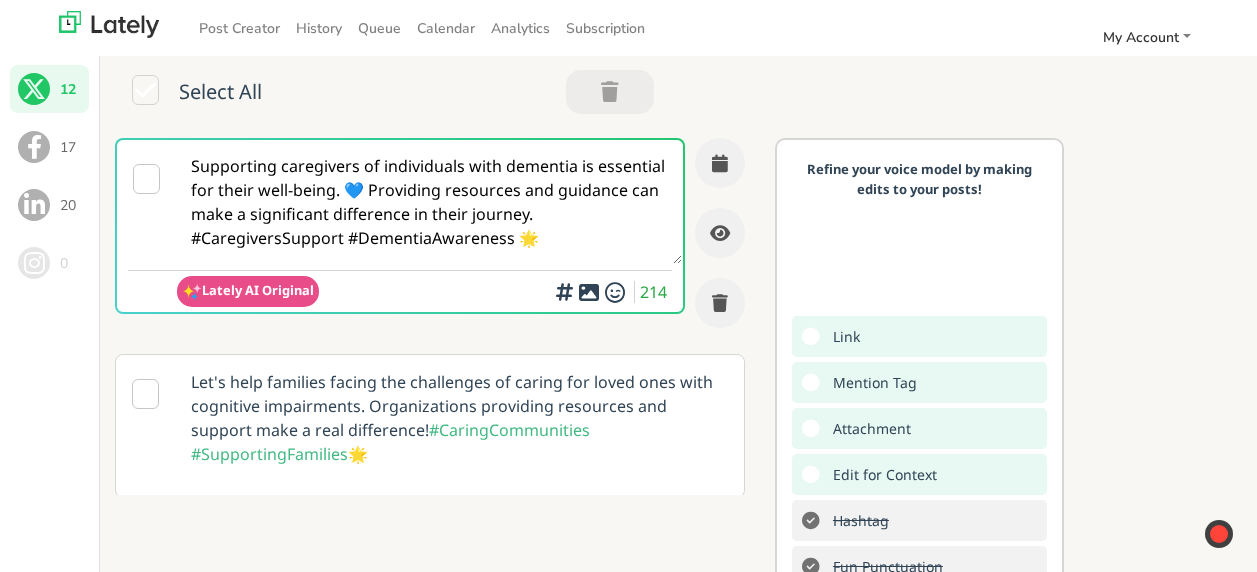 scroll, scrollTop: 0, scrollLeft: 0, axis: both 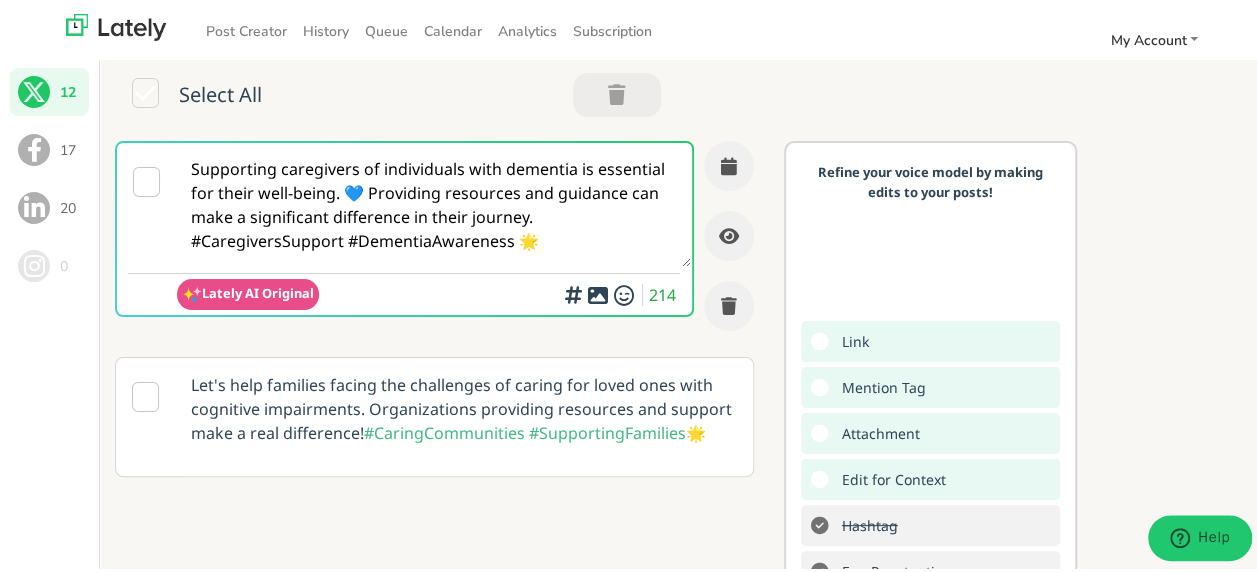 click on "Select All" at bounding box center [686, 96] 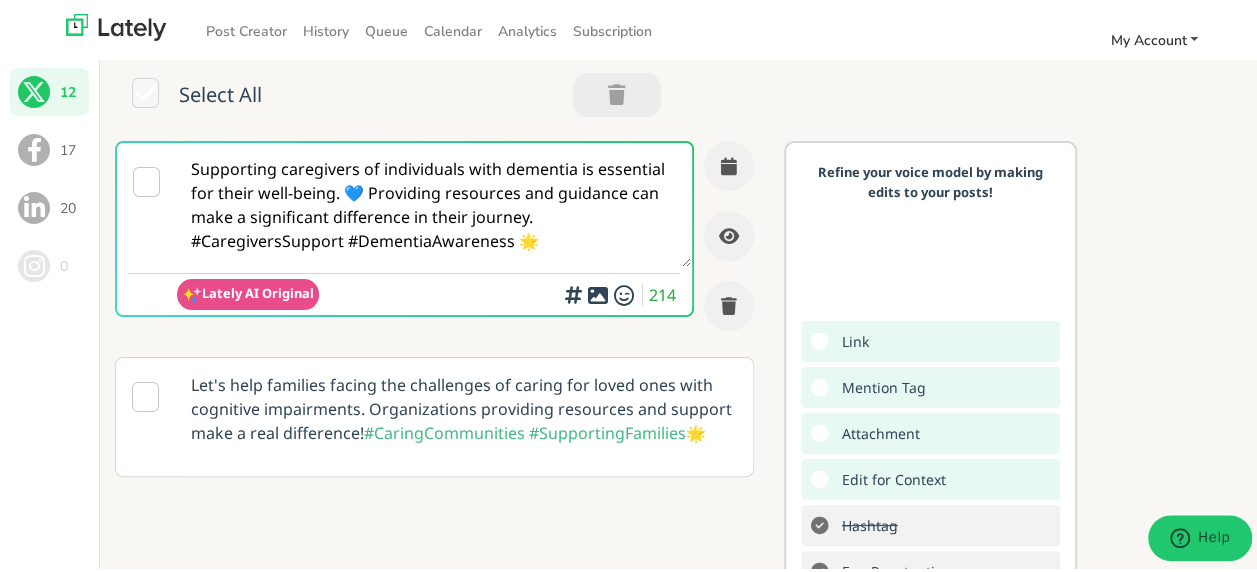 click on "My Account" at bounding box center [1148, 37] 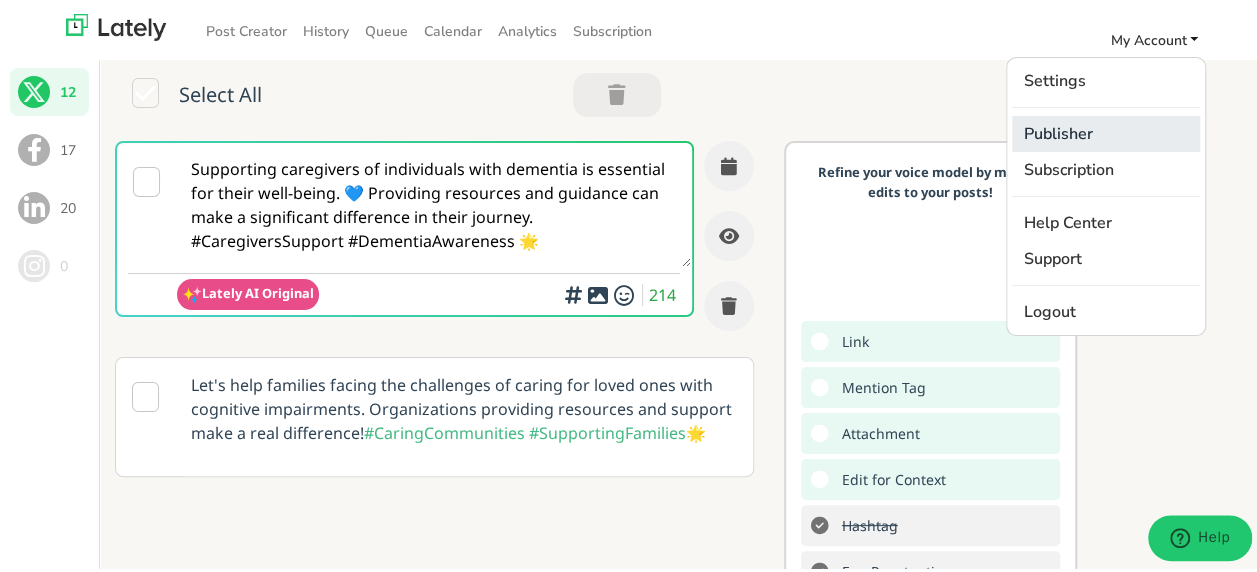 click on "Publisher" at bounding box center (1106, 131) 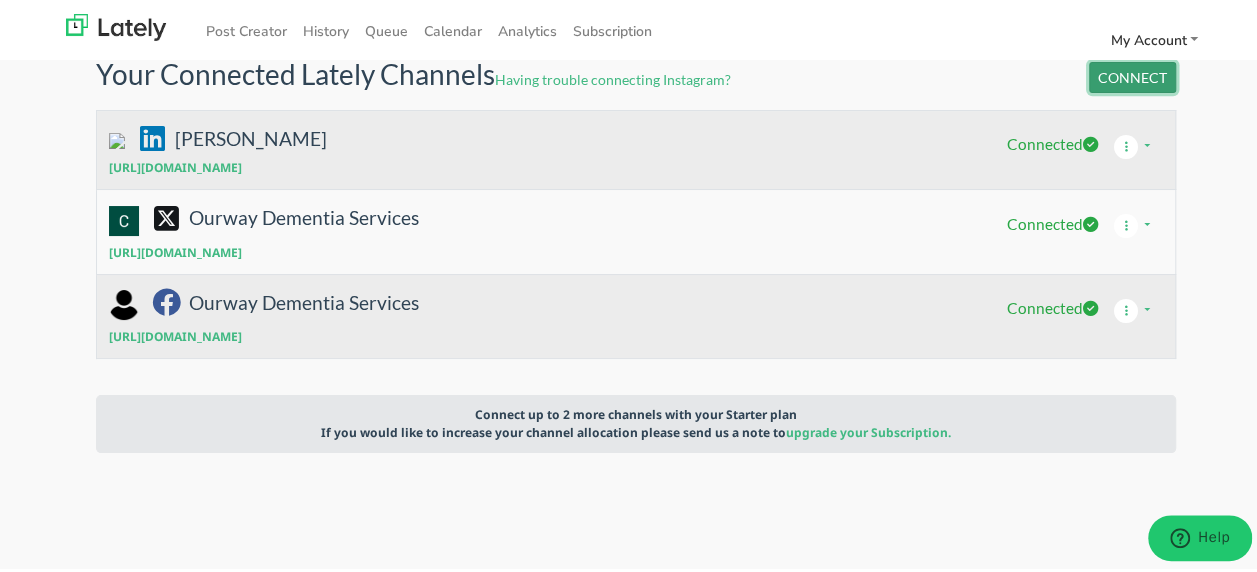 click on "CONNECT" at bounding box center (1132, 74) 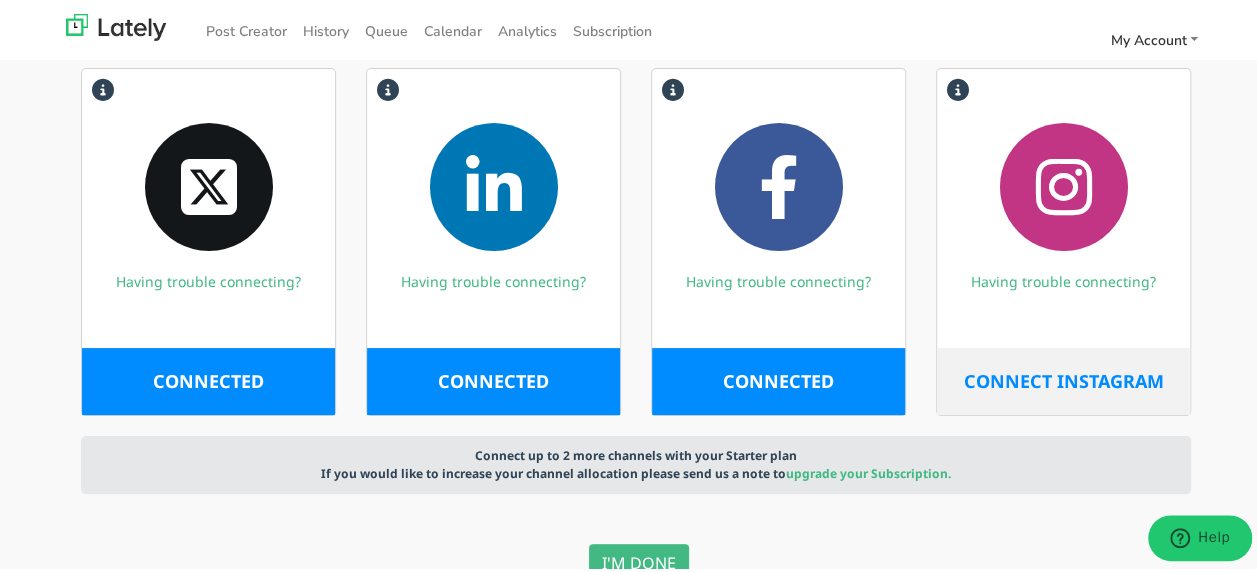 click on "CONNECT INSTAGRAM" at bounding box center [1064, 378] 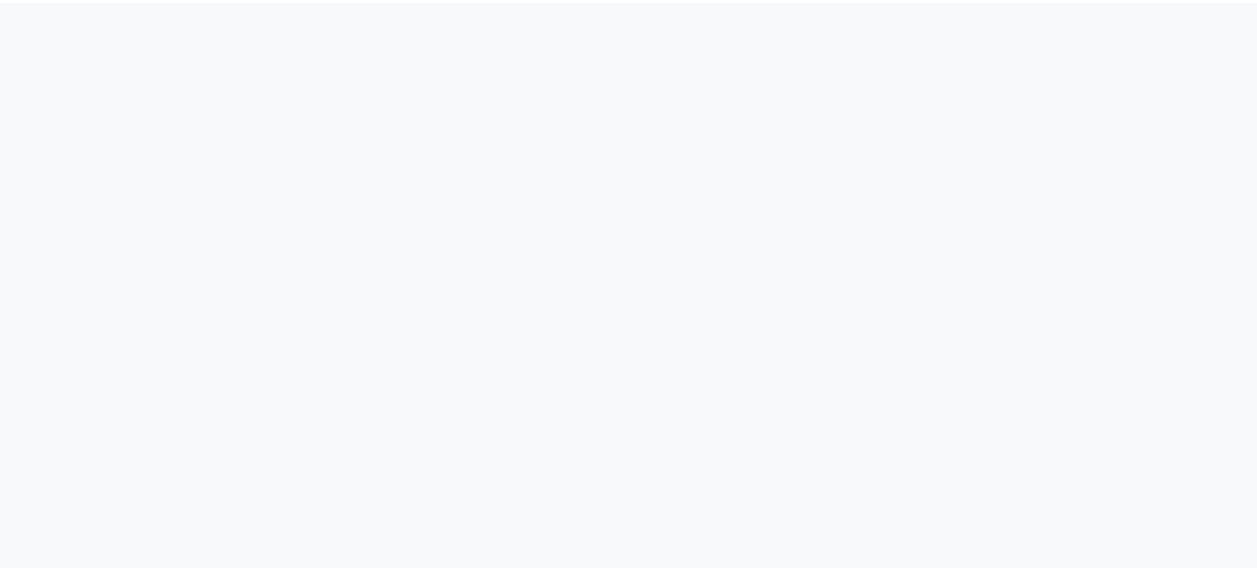 scroll, scrollTop: 0, scrollLeft: 0, axis: both 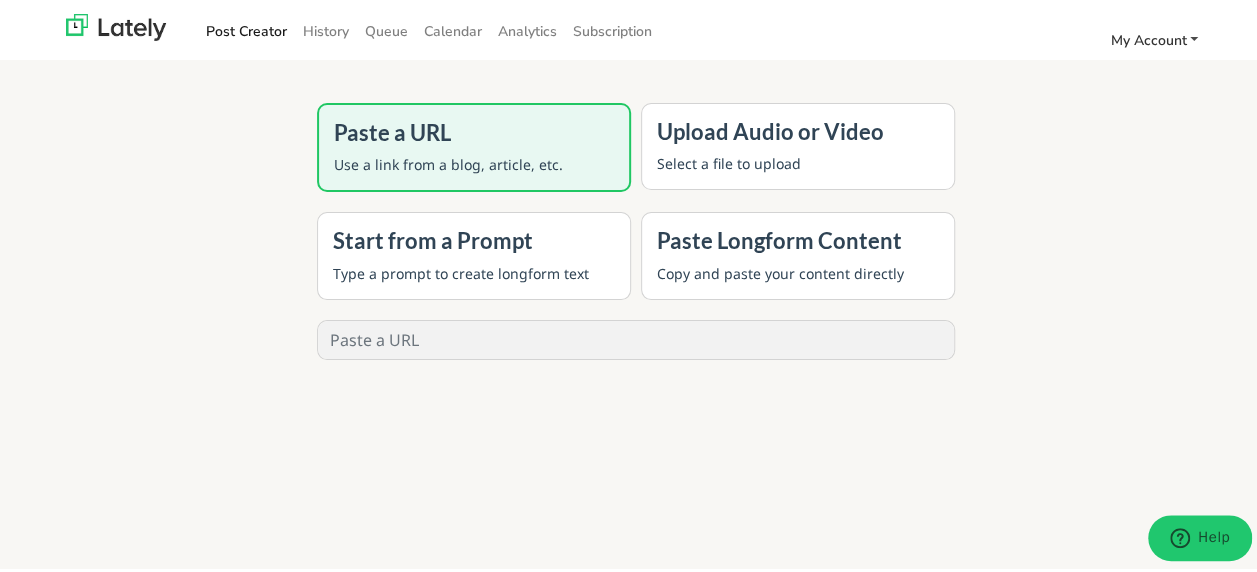 click on "My Account" at bounding box center (1148, 37) 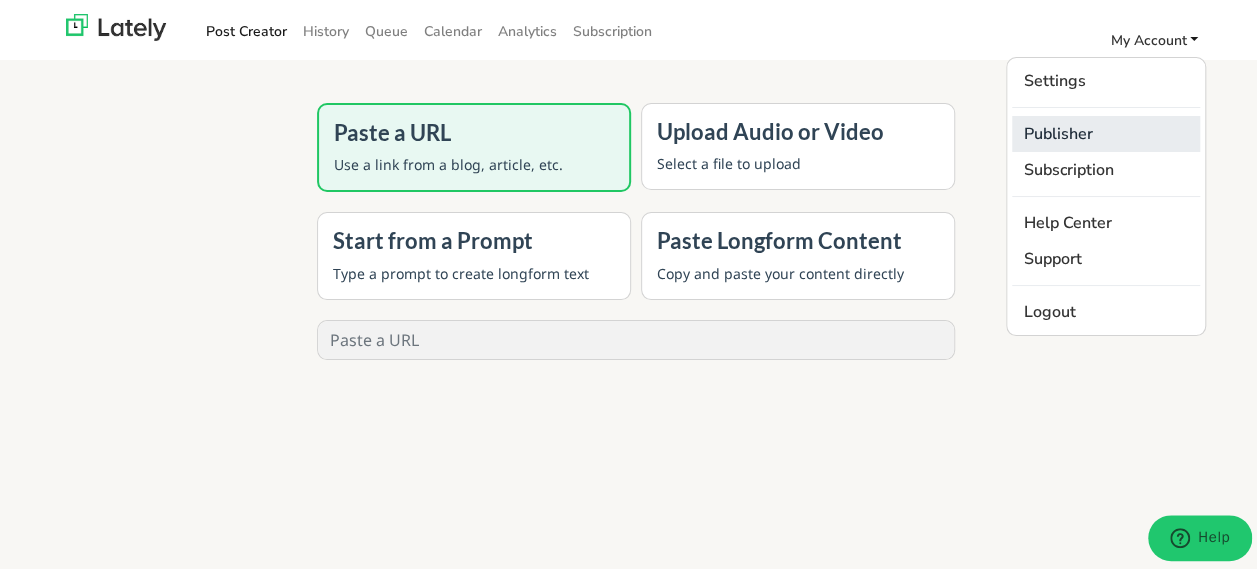 click on "Publisher" at bounding box center (1106, 131) 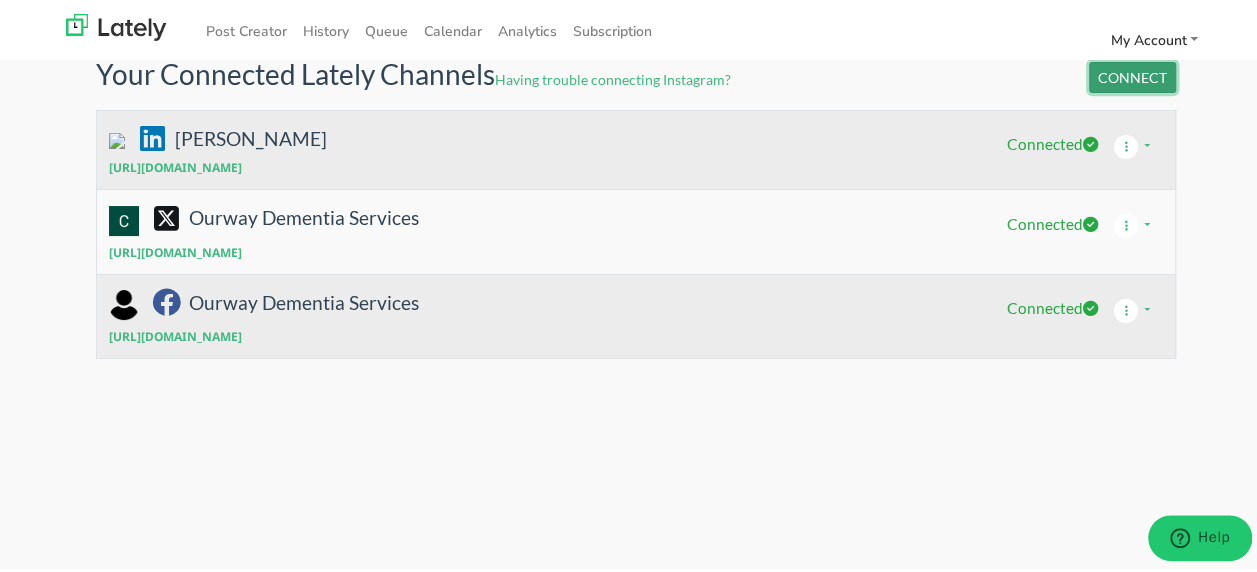click on "CONNECT" at bounding box center [1132, 74] 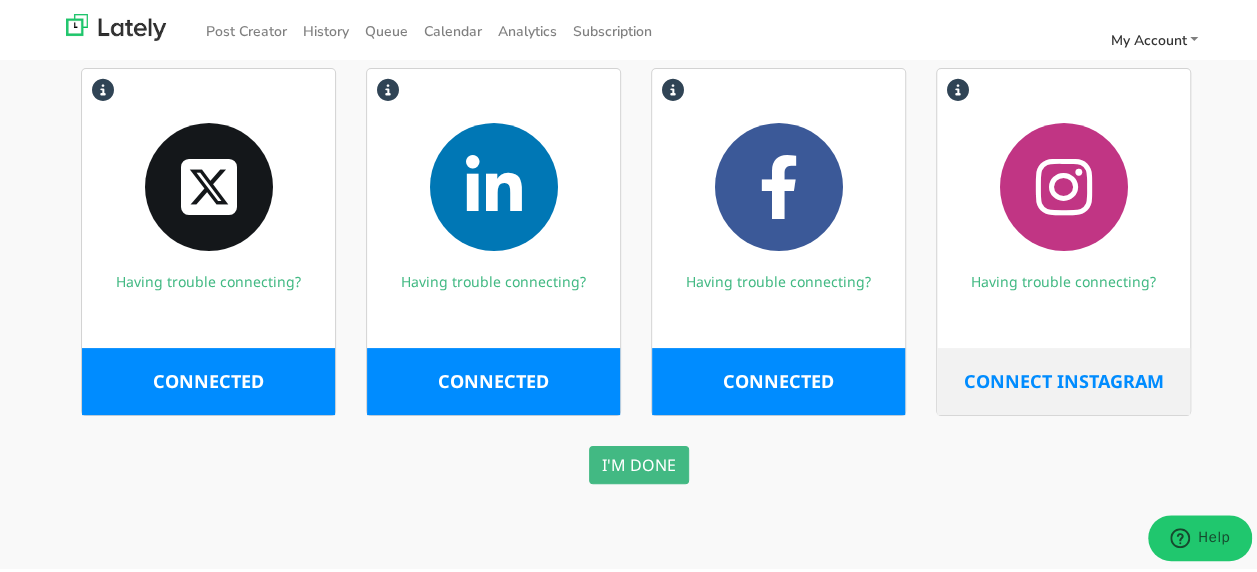 click on "CONNECT INSTAGRAM" at bounding box center [1064, 378] 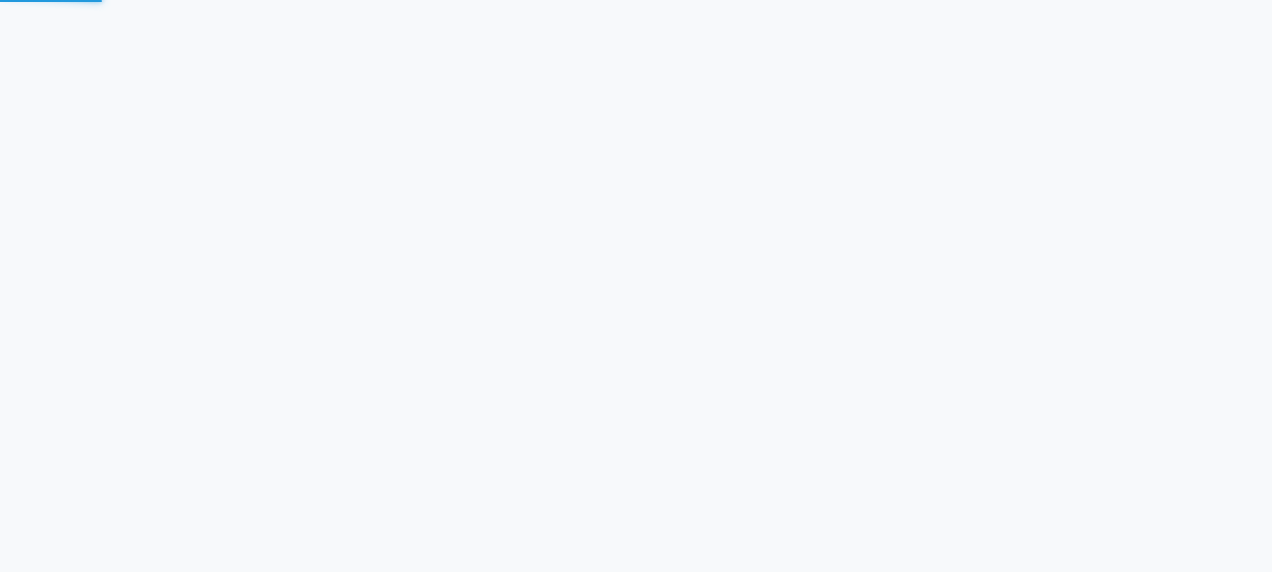 scroll, scrollTop: 0, scrollLeft: 0, axis: both 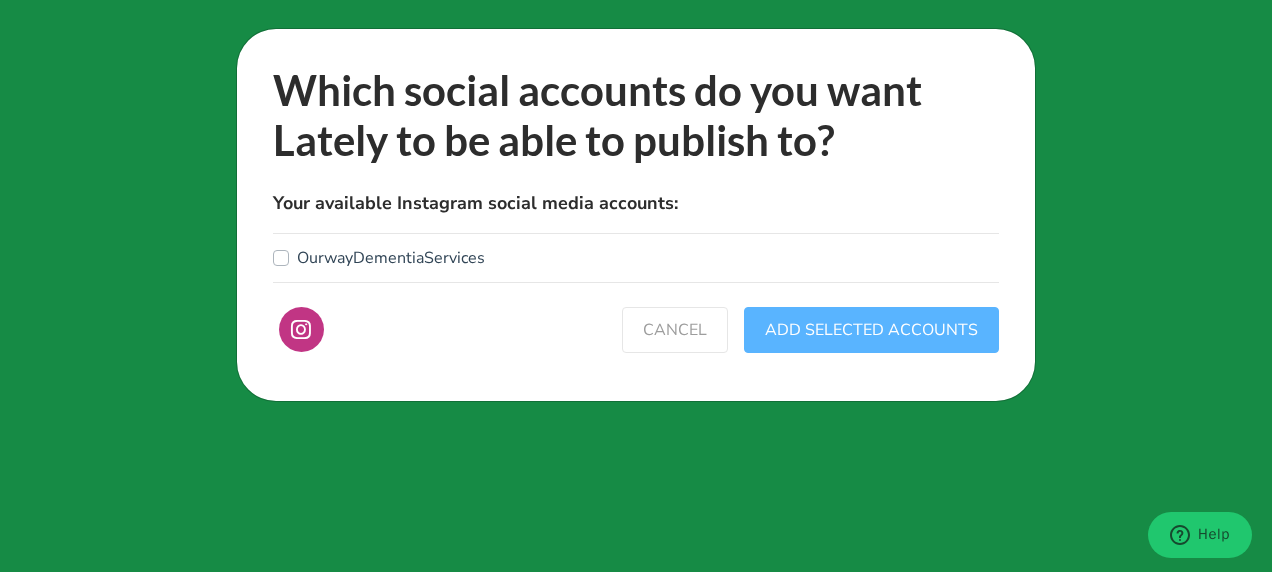 click on "OurwayDementiaServices" at bounding box center (391, 258) 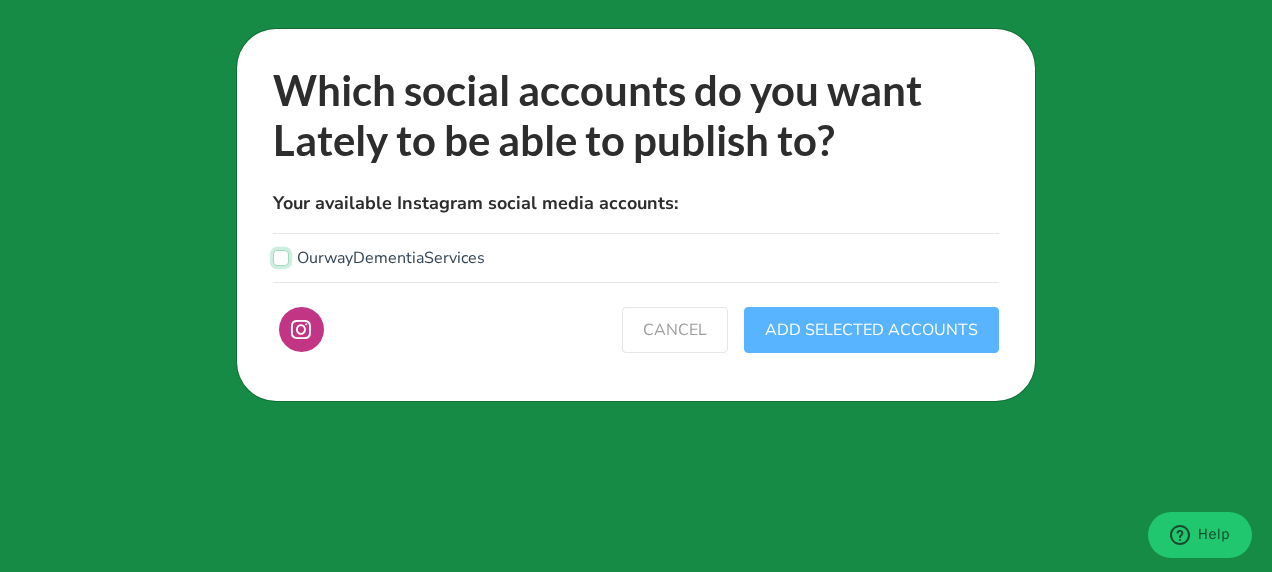 click on "OurwayDementiaServices" at bounding box center [281, 256] 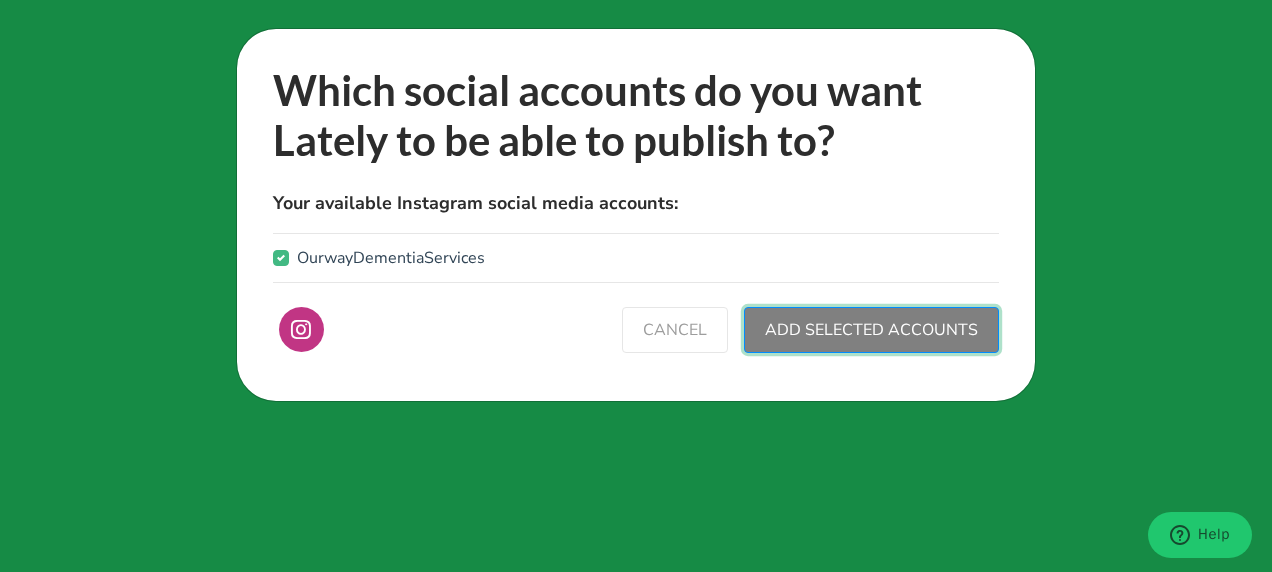 click on "ADD SELECTED ACCOUNTS" at bounding box center [871, 330] 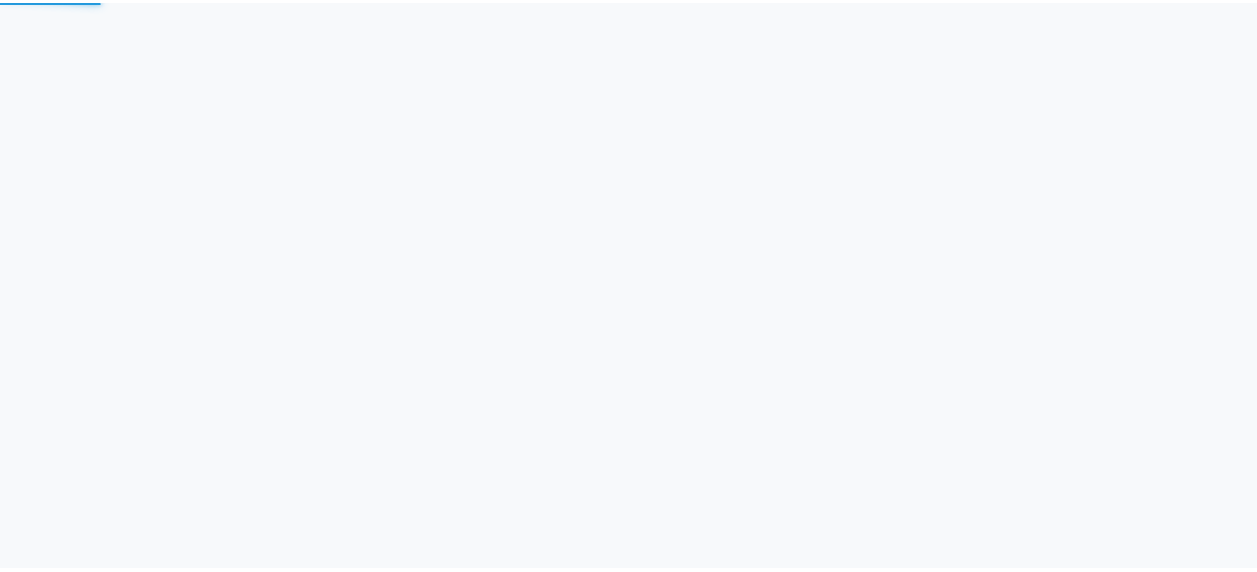 scroll, scrollTop: 0, scrollLeft: 0, axis: both 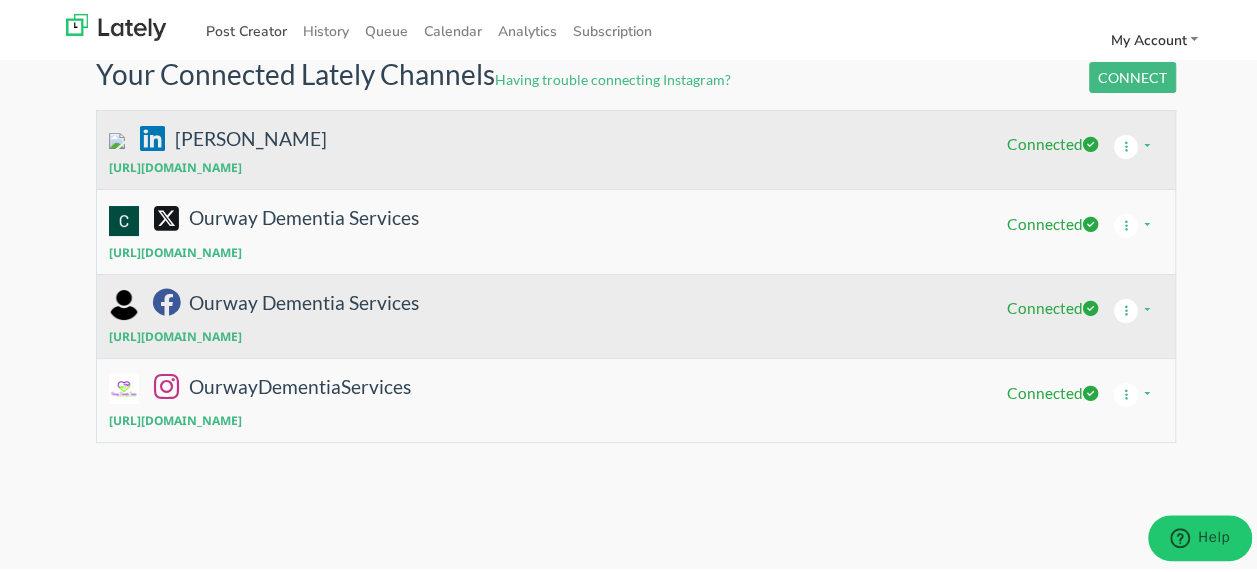 click on "Post Creator" at bounding box center [246, 28] 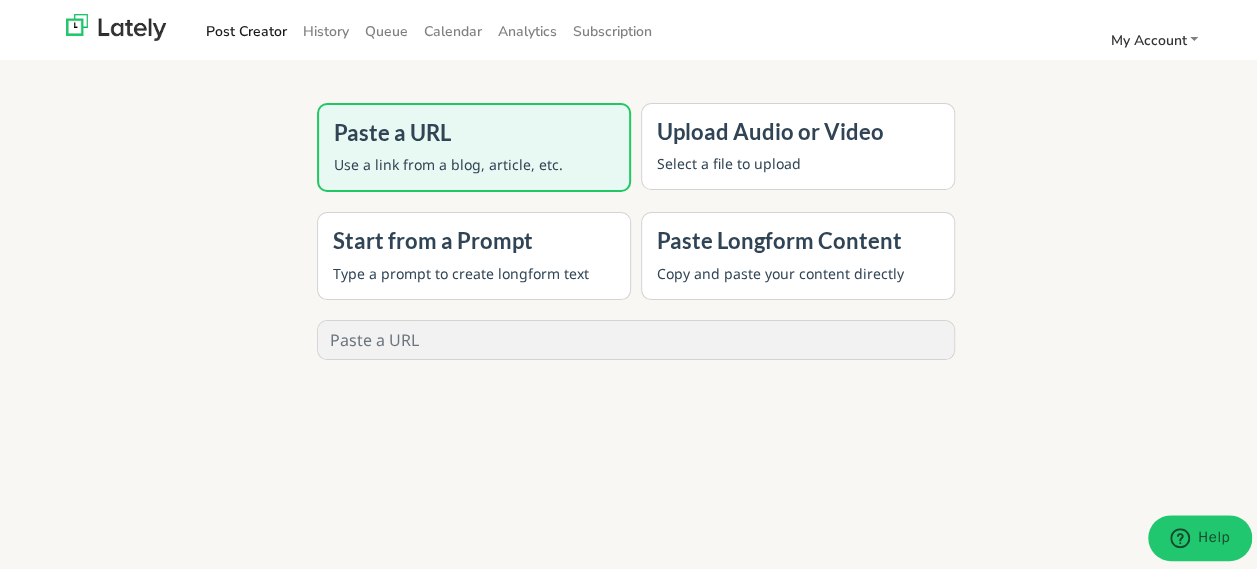 click on "Type a prompt to create longform text" at bounding box center (474, 270) 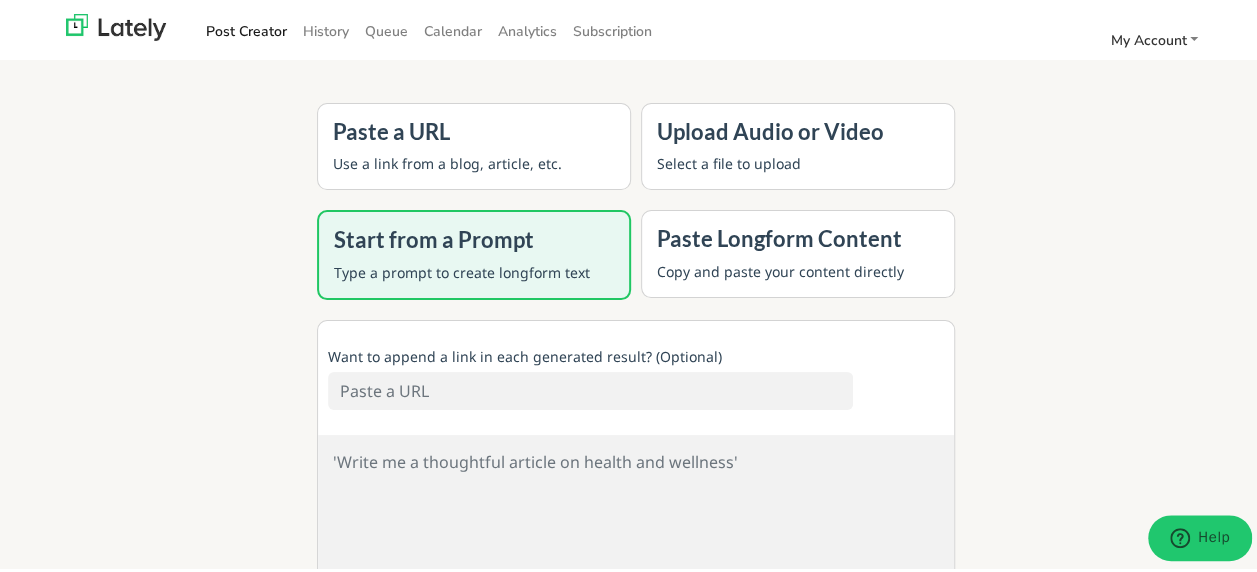 click at bounding box center [590, 388] 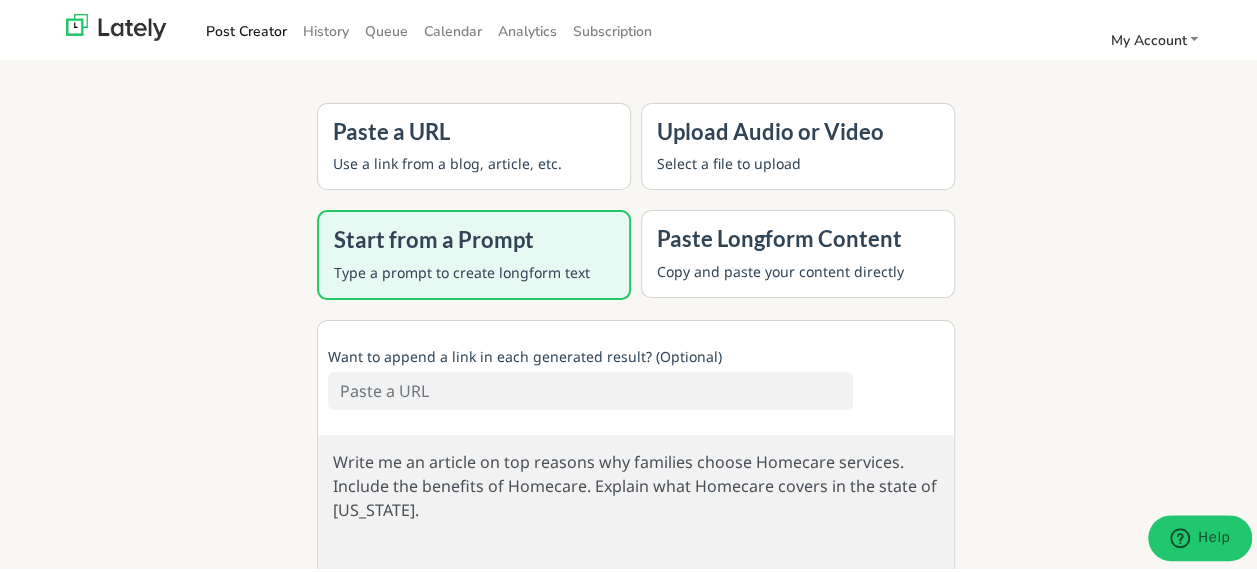 click on "Write me an article on top reasons why families choose Homecare services. Include the benefits of Homecare. Explain what Homecare covers in the state of [US_STATE]." at bounding box center (636, 519) 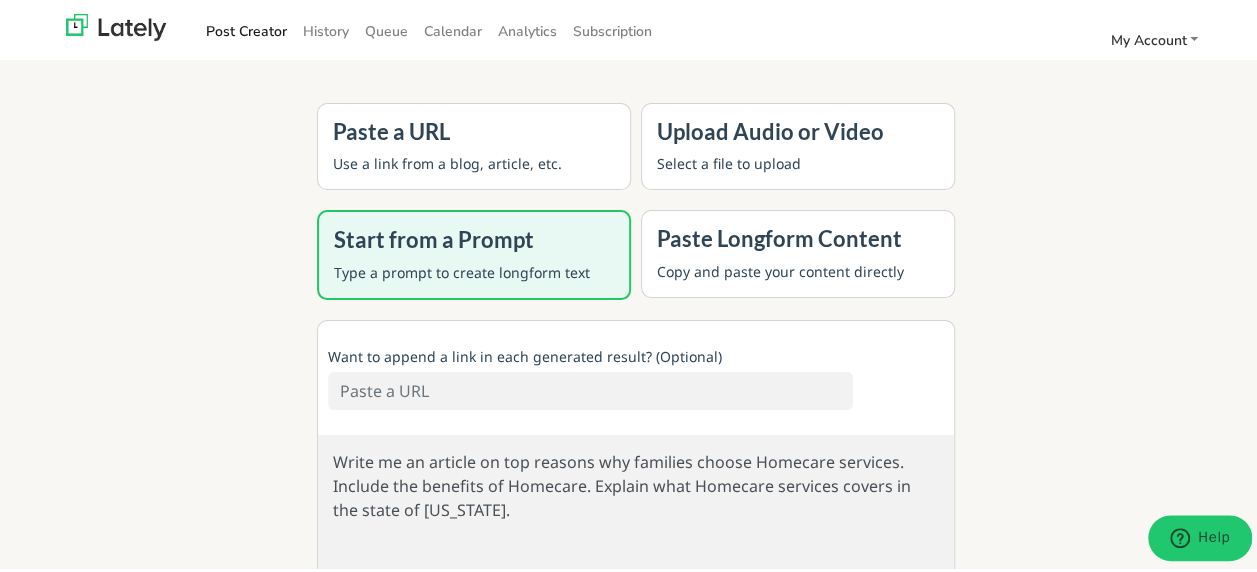 click on "Write me an article on top reasons why families choose Homecare services. Include the benefits of Homecare. Explain what Homecare services covers in the state of [US_STATE]." at bounding box center (636, 519) 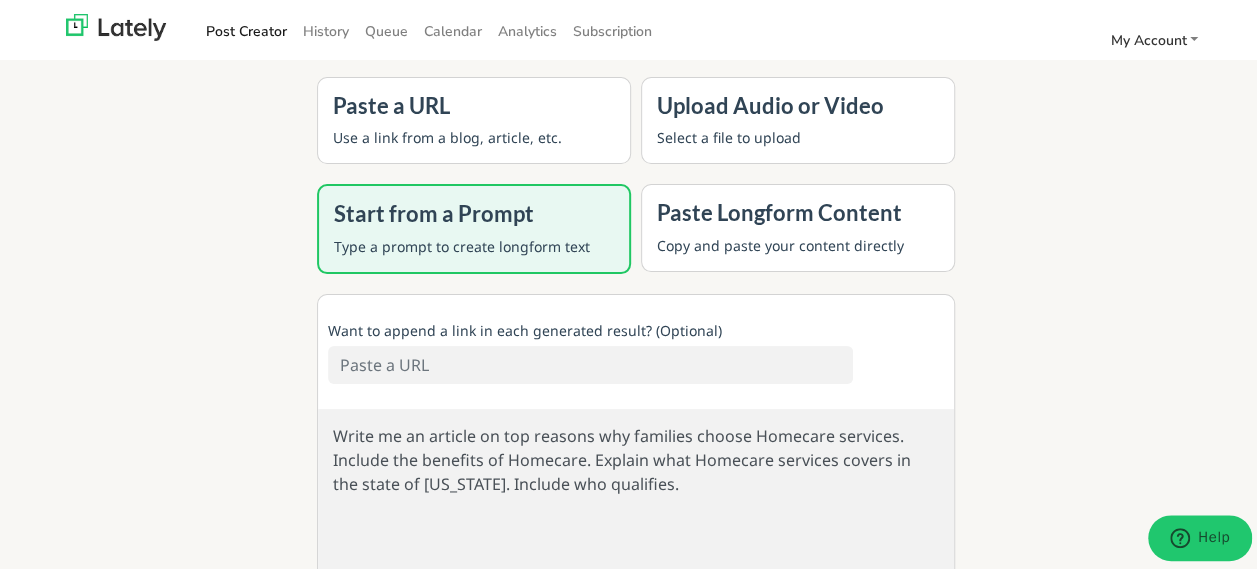 scroll, scrollTop: 95, scrollLeft: 0, axis: vertical 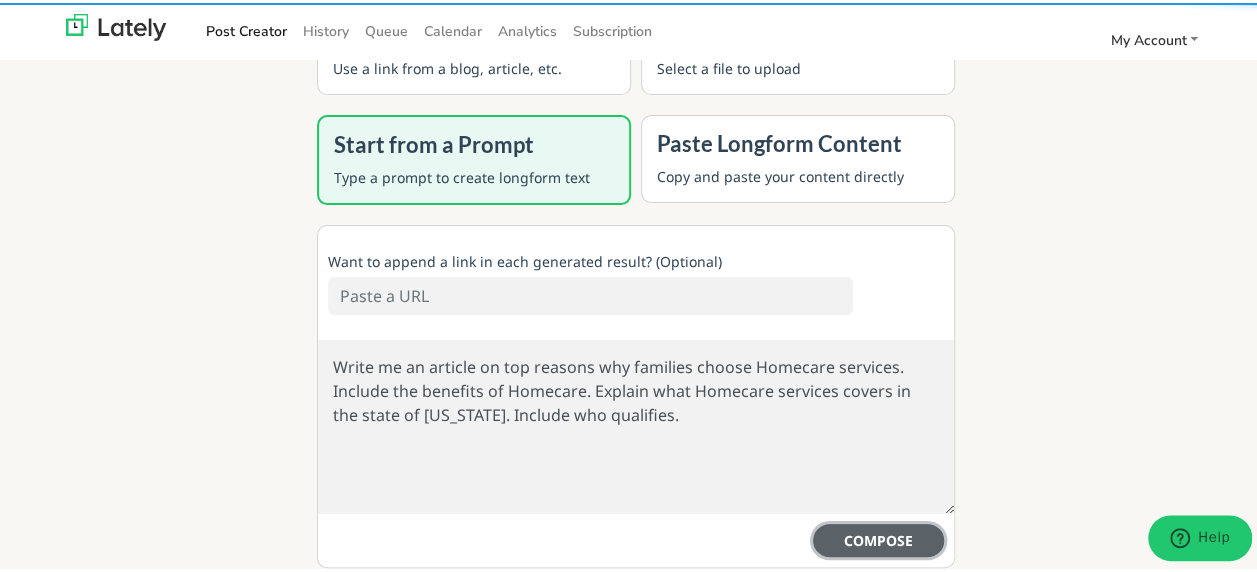 click on "COMPOSE" at bounding box center [878, 537] 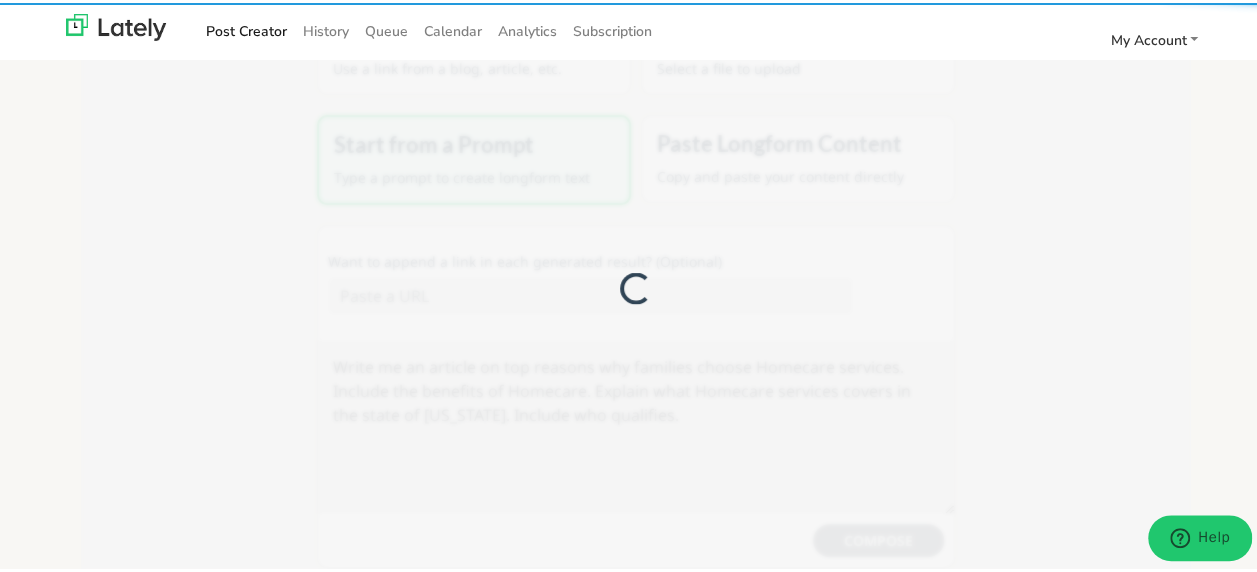 type on "As our society continues to age, the demand for Homecare services has increased significantly. Families are turning to Homecare services as a popular option for providing care to their loved ones who require assistance with daily tasks. There are several reasons why families choose Homecare services over other options such as nursing homes or assisted living facilities.
One of the top reasons families choose Homecare services is the ability to keep their loved ones in the comfort of their own home. Many seniors prefer to age in place rather than being uprooted and placed in a new environment. Homecare services provide the necessary support while allowing the individual to maintain their independence and dignity.
Another reason families opt for Homecare services is the personalized care and attention provided to their loved ones. Caregivers work closely with the family to create a customized care plan that meets the individual's specific needs and preferences. This level of personalized care ensures that ..." 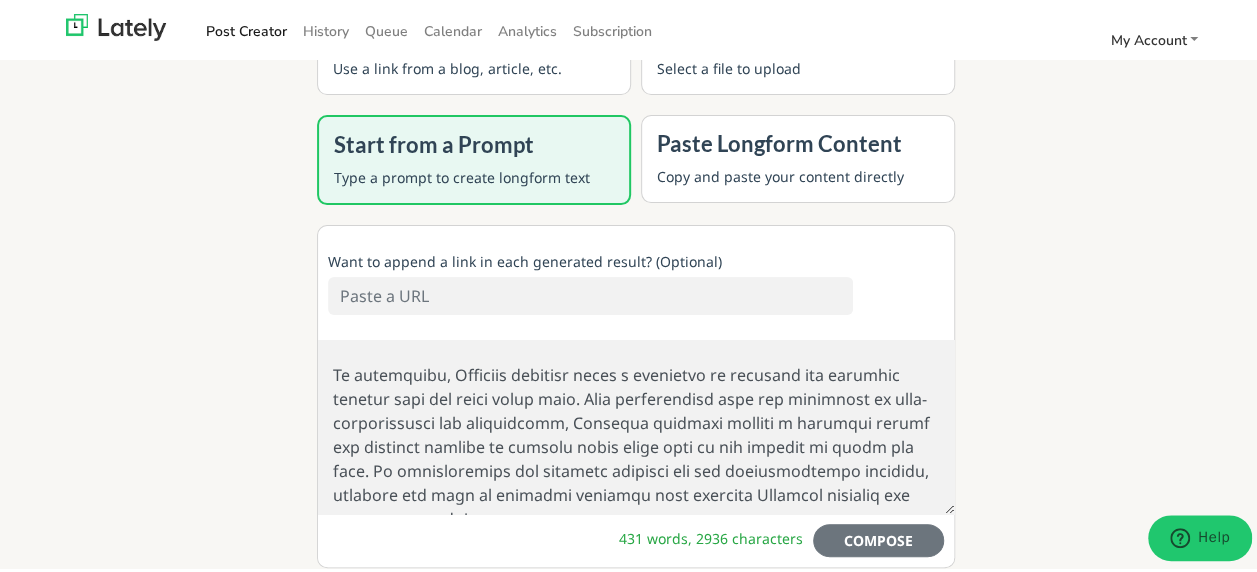 scroll, scrollTop: 1032, scrollLeft: 0, axis: vertical 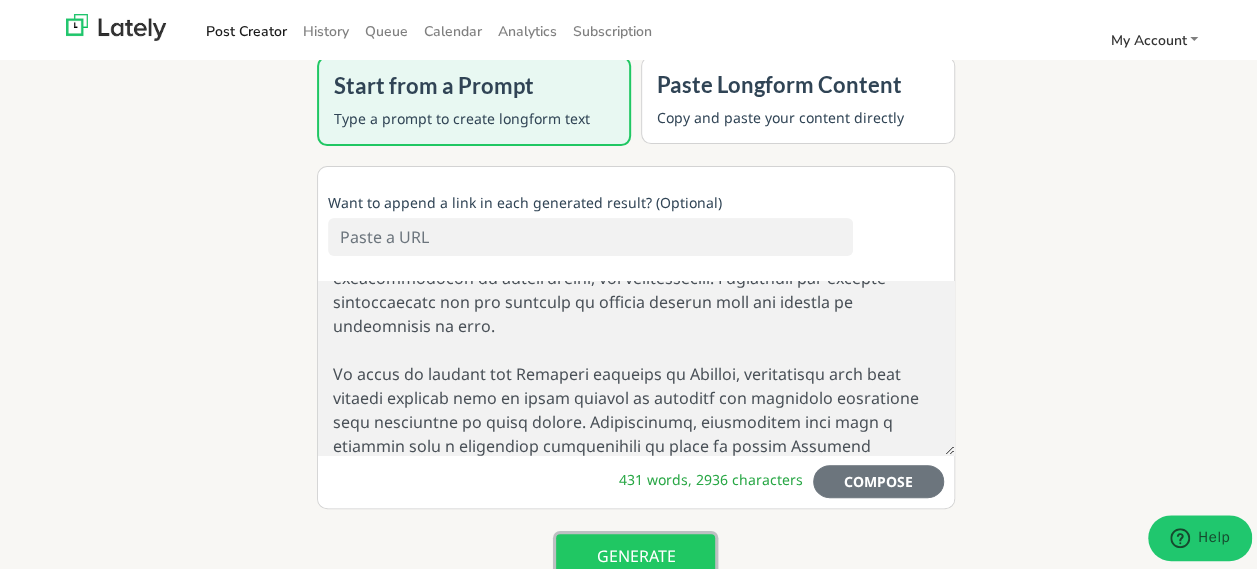 click on "GENERATE" at bounding box center [635, 553] 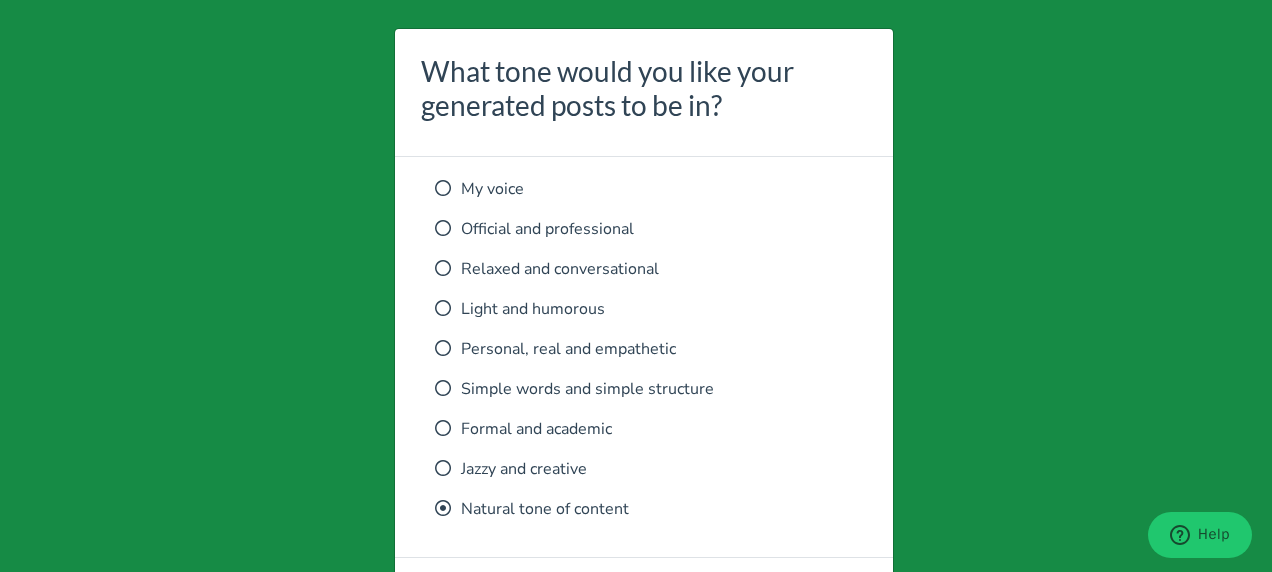 scroll, scrollTop: 0, scrollLeft: 0, axis: both 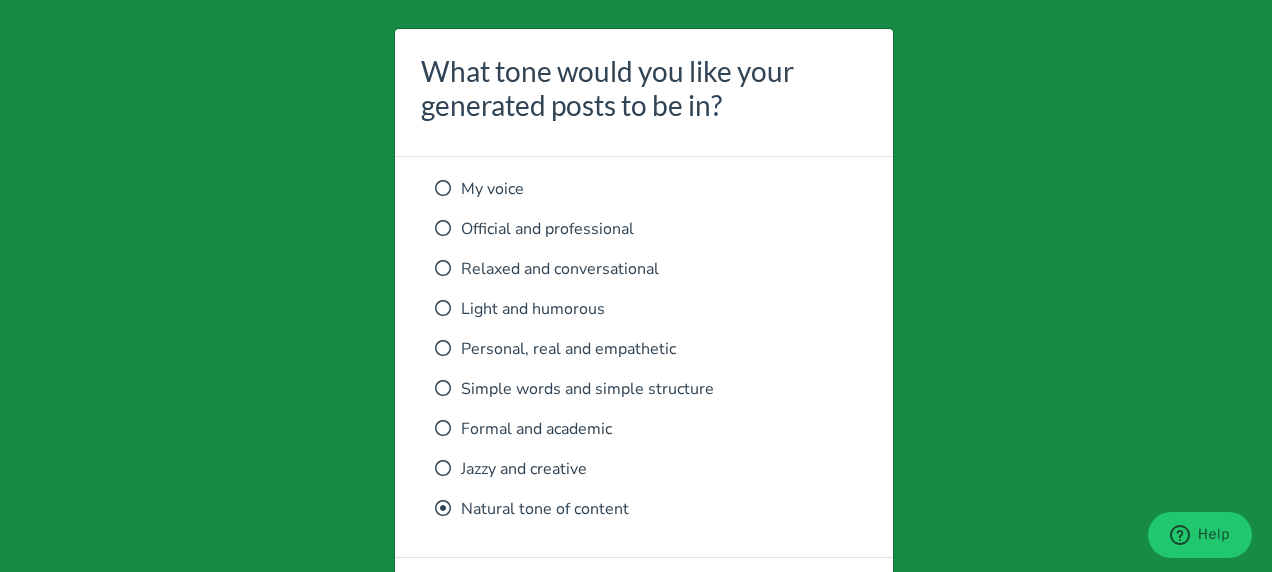 click at bounding box center [443, 268] 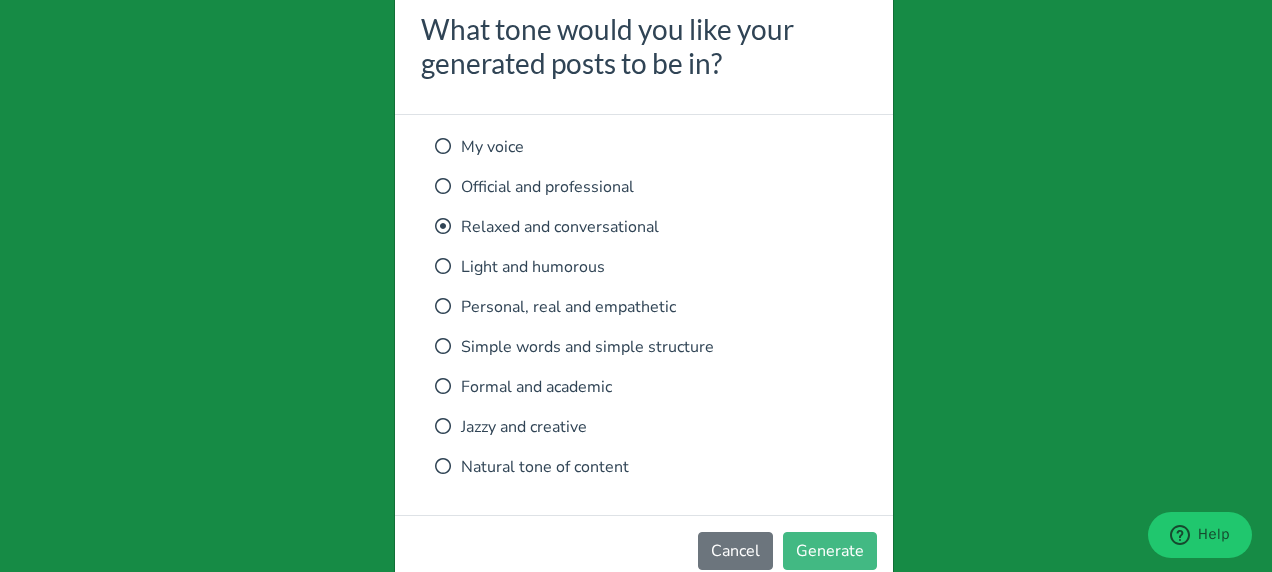 scroll, scrollTop: 46, scrollLeft: 0, axis: vertical 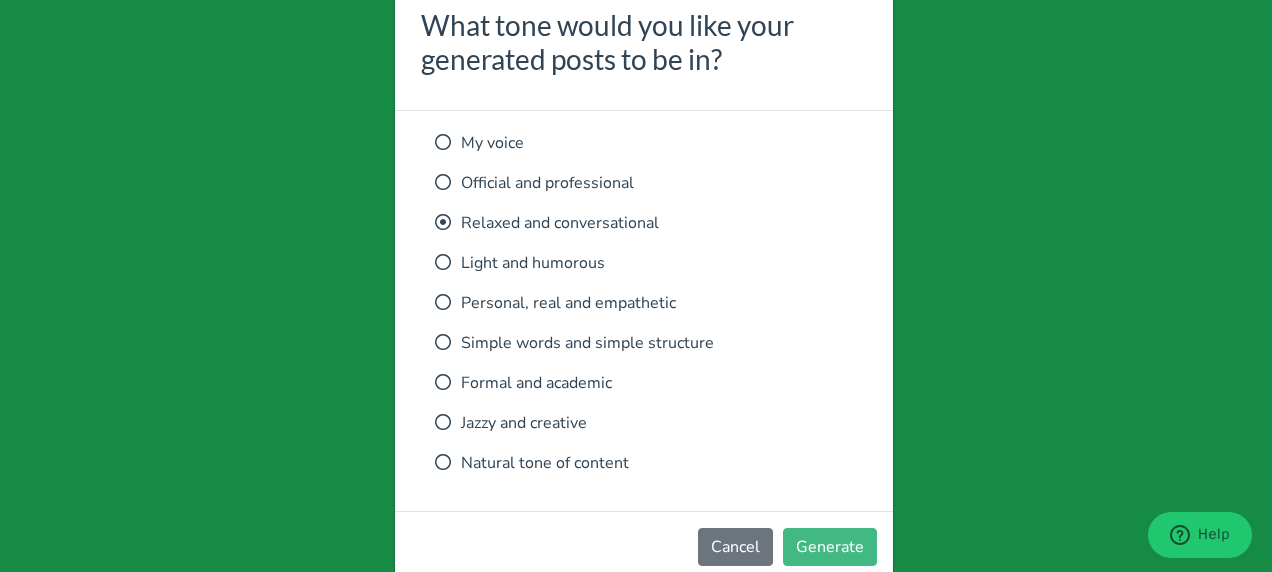 click at bounding box center (443, 342) 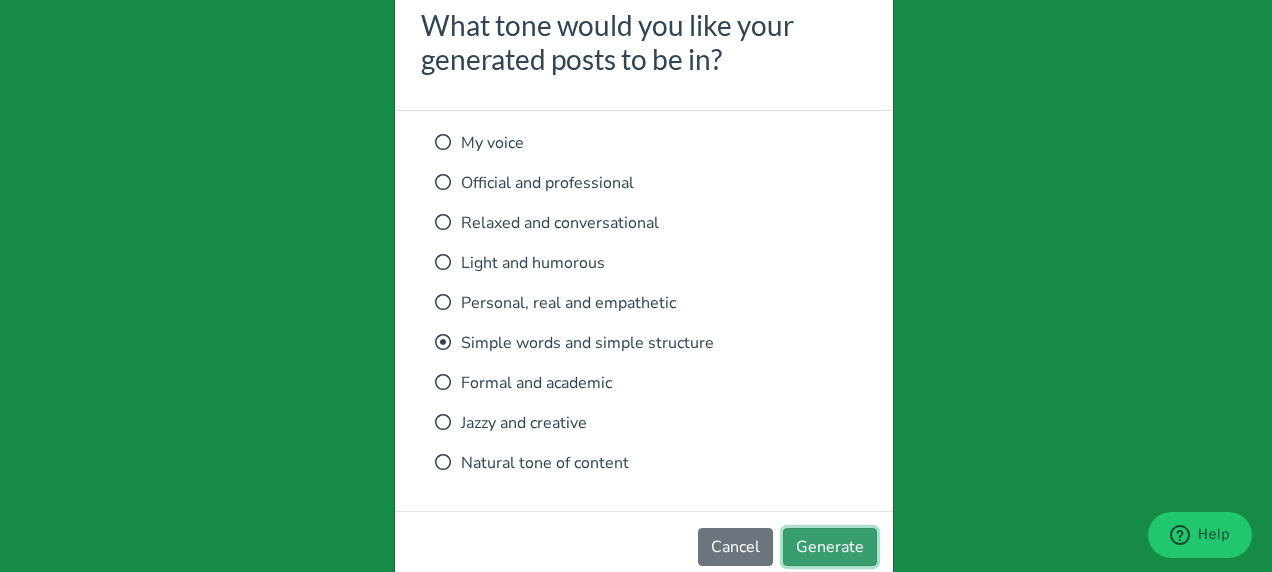 click on "Generate" at bounding box center [830, 547] 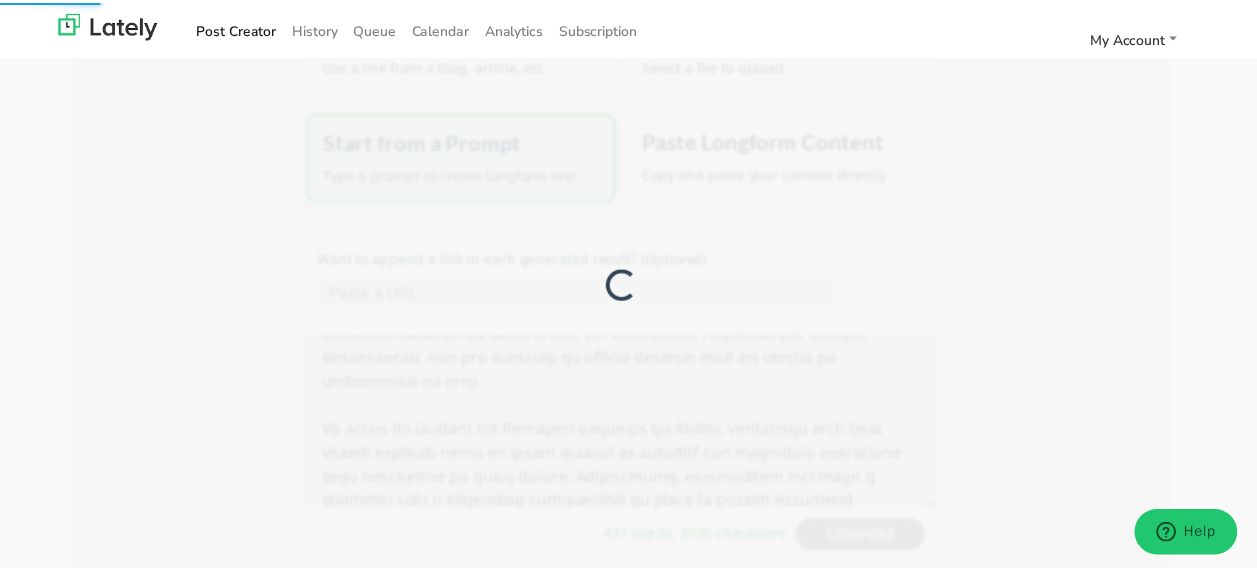 scroll, scrollTop: 95, scrollLeft: 0, axis: vertical 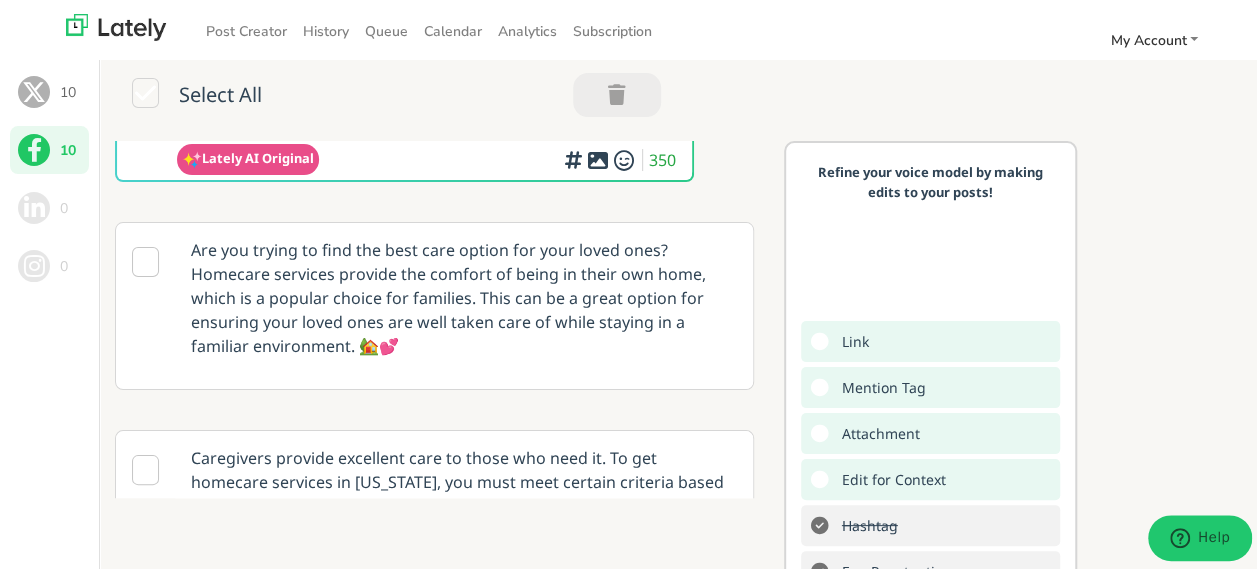 click at bounding box center [145, 259] 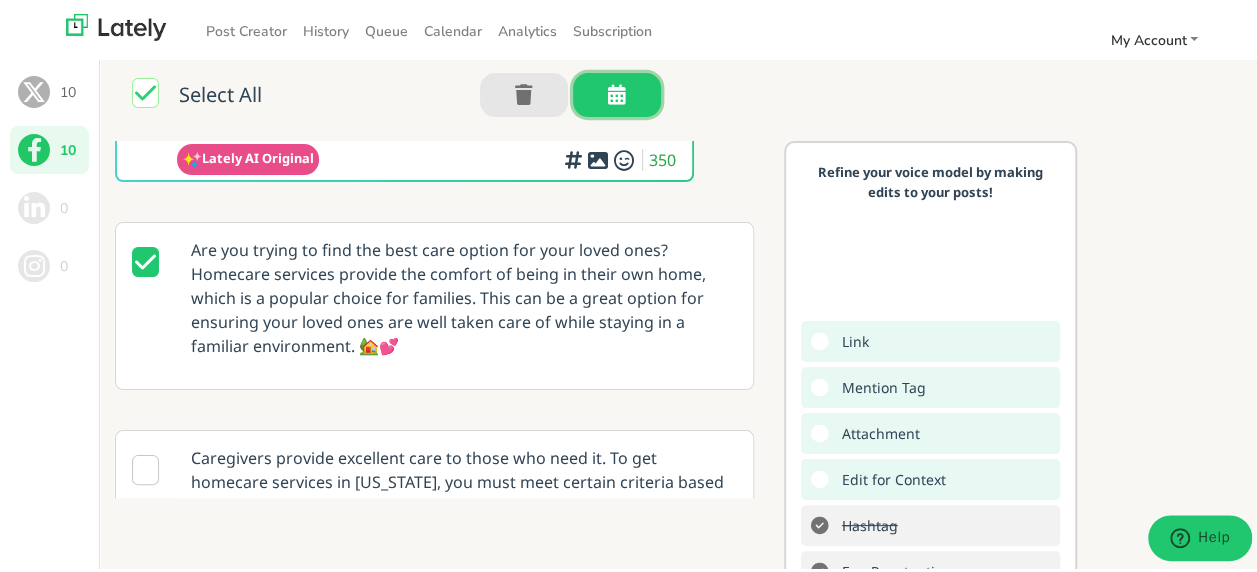 click at bounding box center [617, 92] 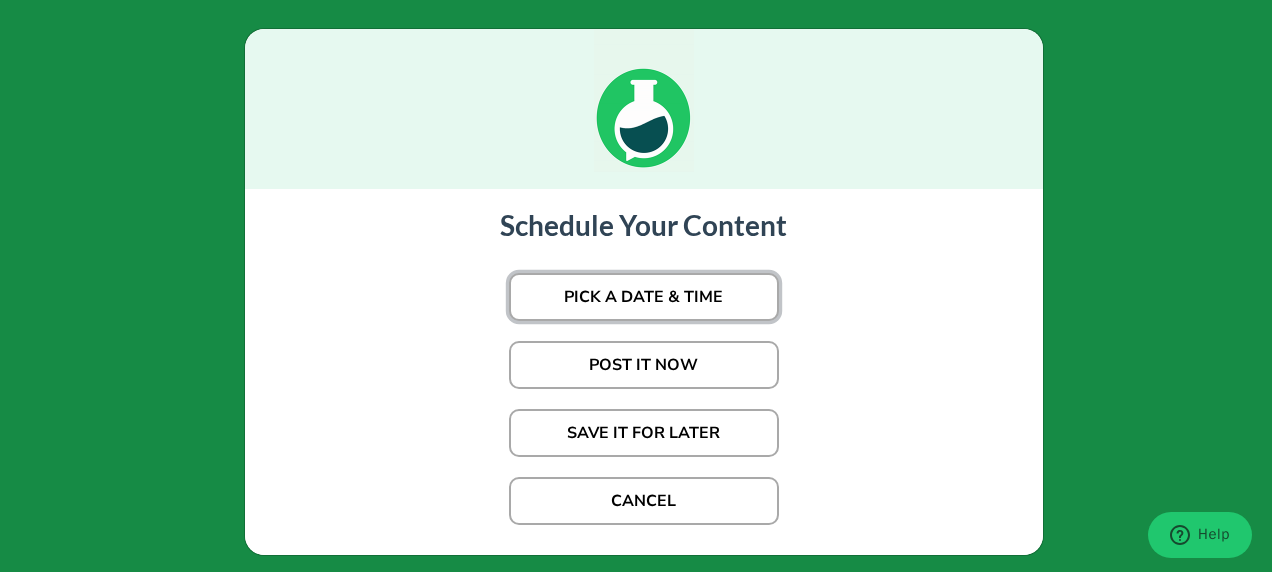 click on "PICK A DATE & TIME" at bounding box center (644, 297) 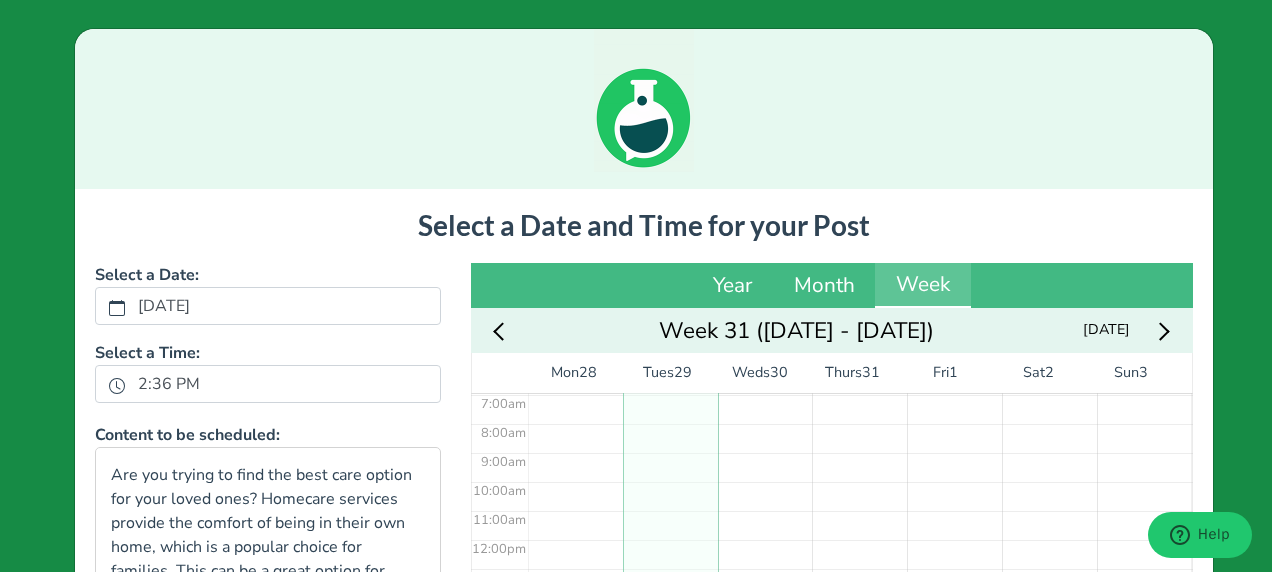 scroll, scrollTop: 278, scrollLeft: 0, axis: vertical 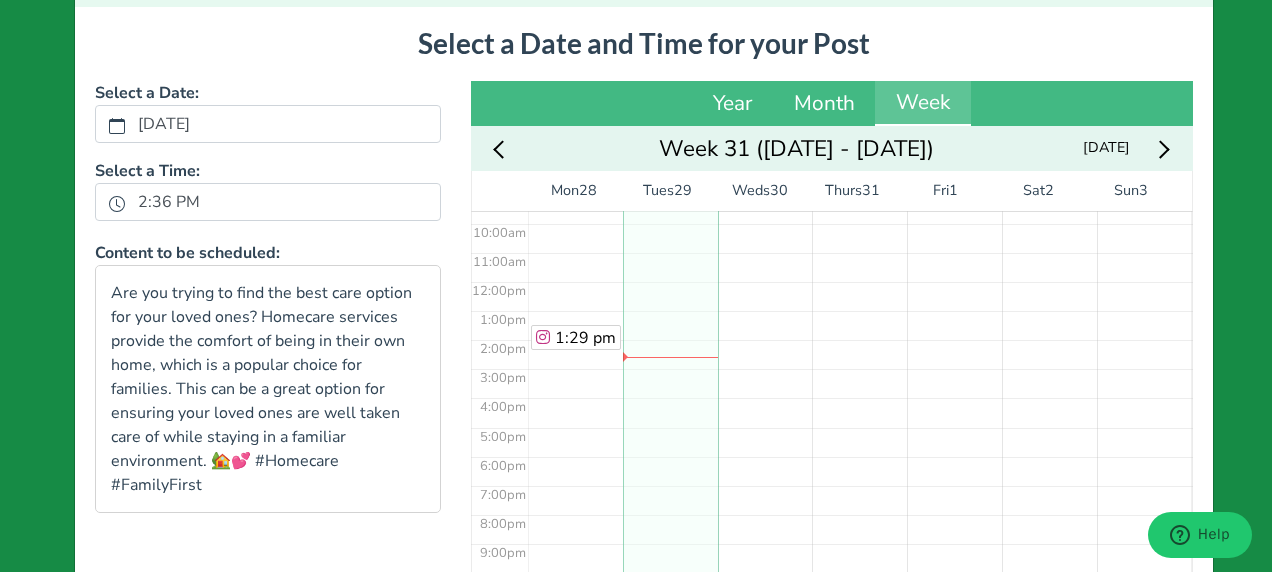 click on "5:59 am" at bounding box center [670, 281] 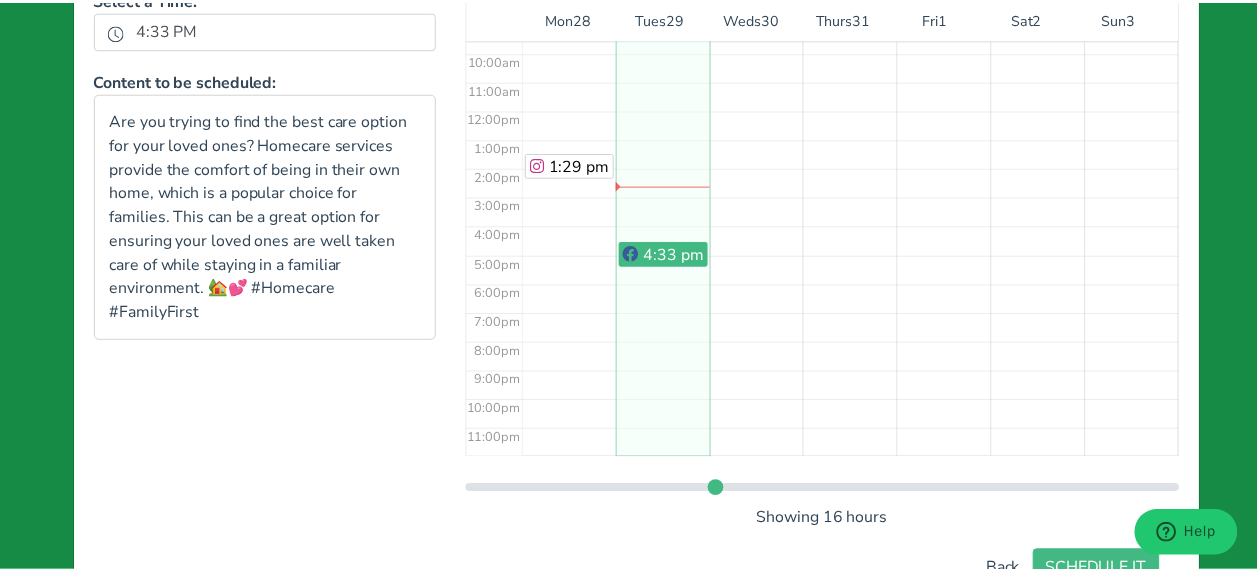 scroll, scrollTop: 360, scrollLeft: 0, axis: vertical 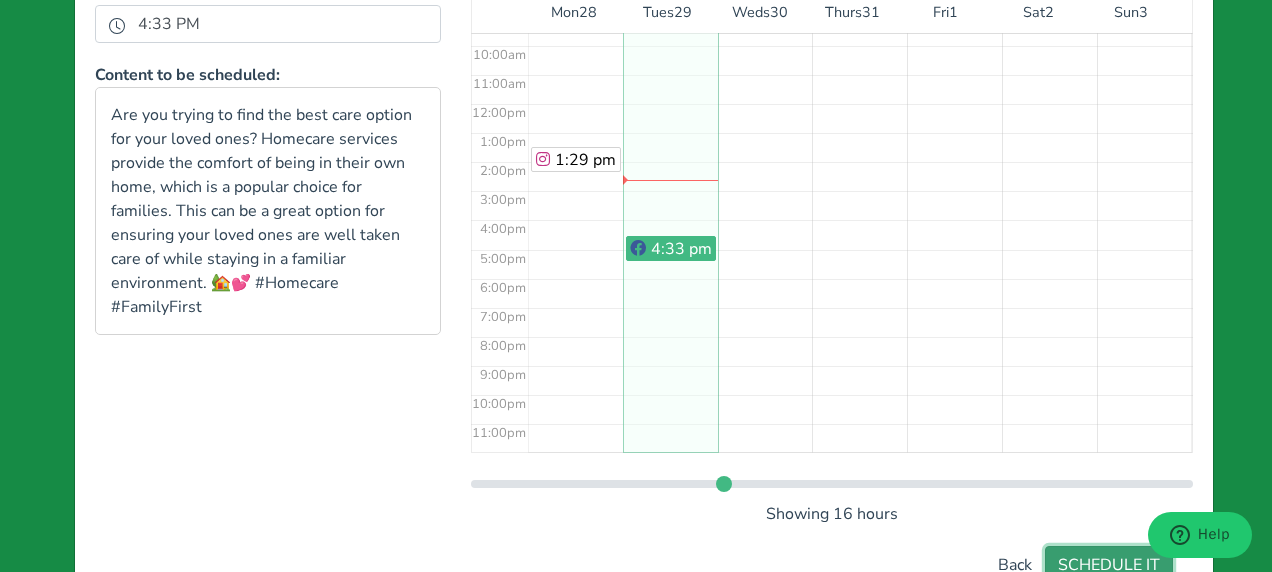 click on "SCHEDULE IT" at bounding box center (1109, 565) 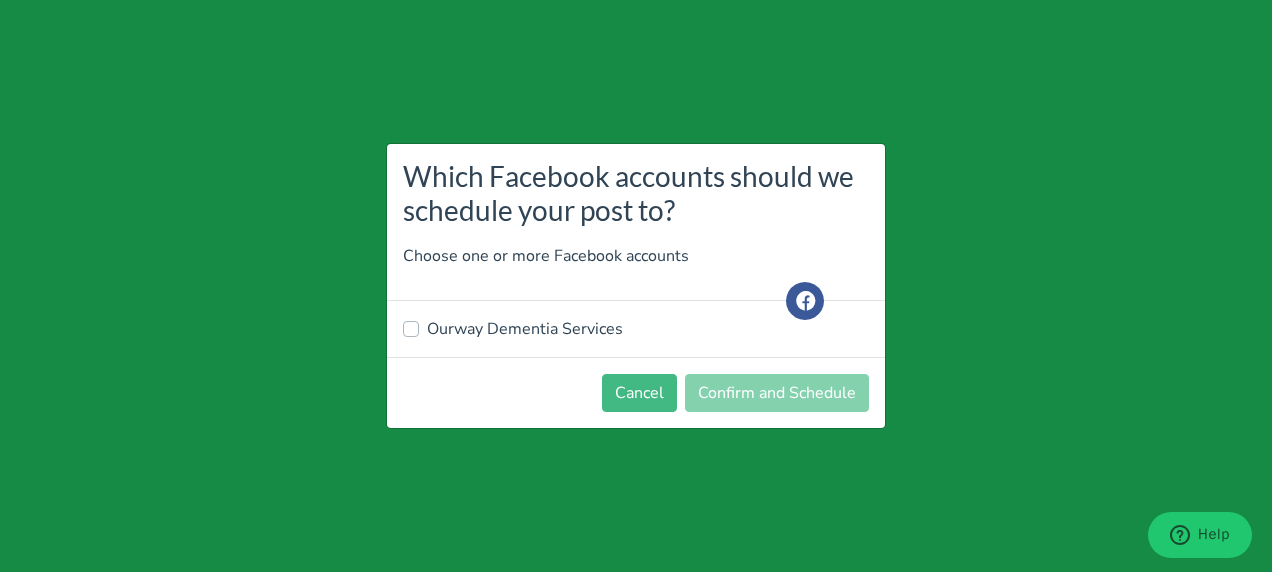 click on "Ourway Dementia Services" at bounding box center [525, 329] 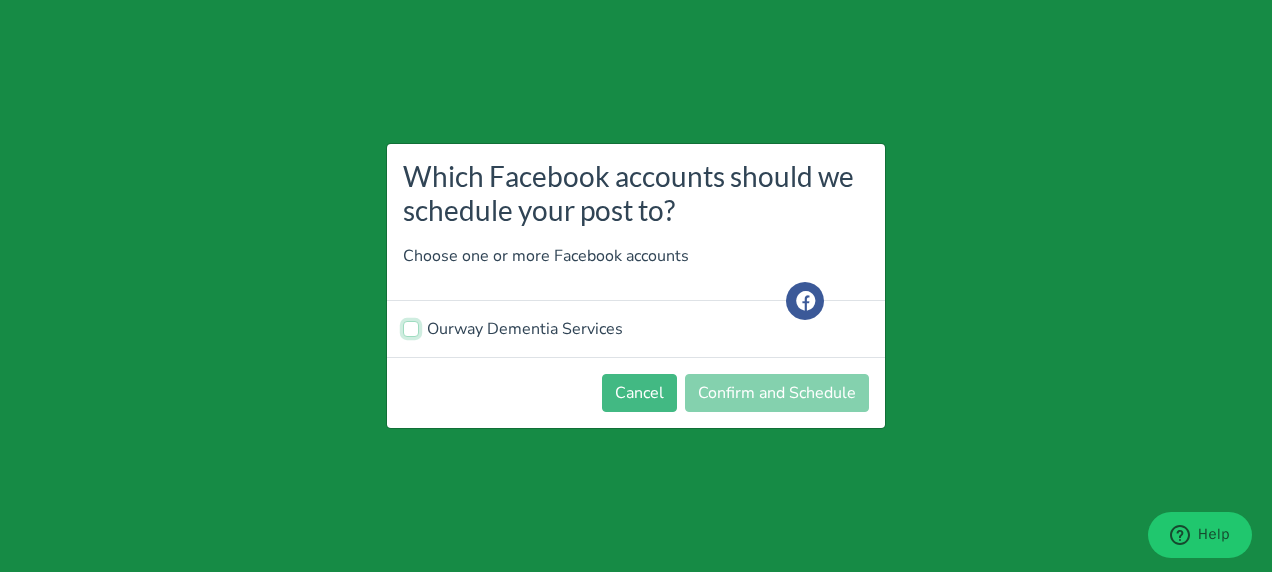 click on "Ourway Dementia Services" at bounding box center (411, 327) 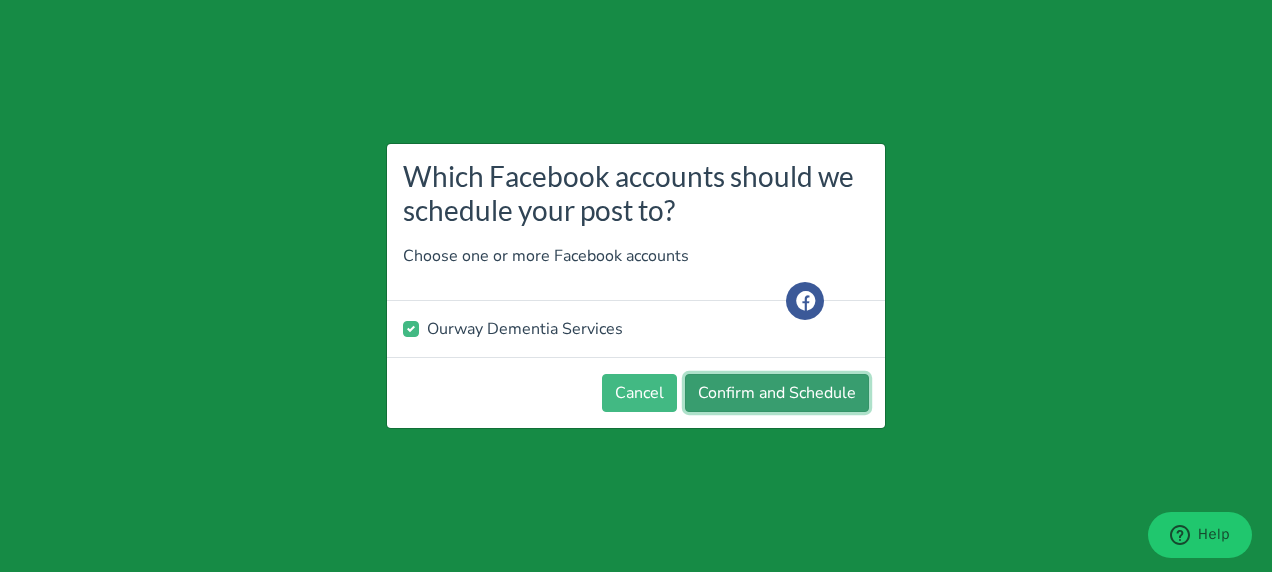 click on "Confirm and Schedule" at bounding box center (777, 393) 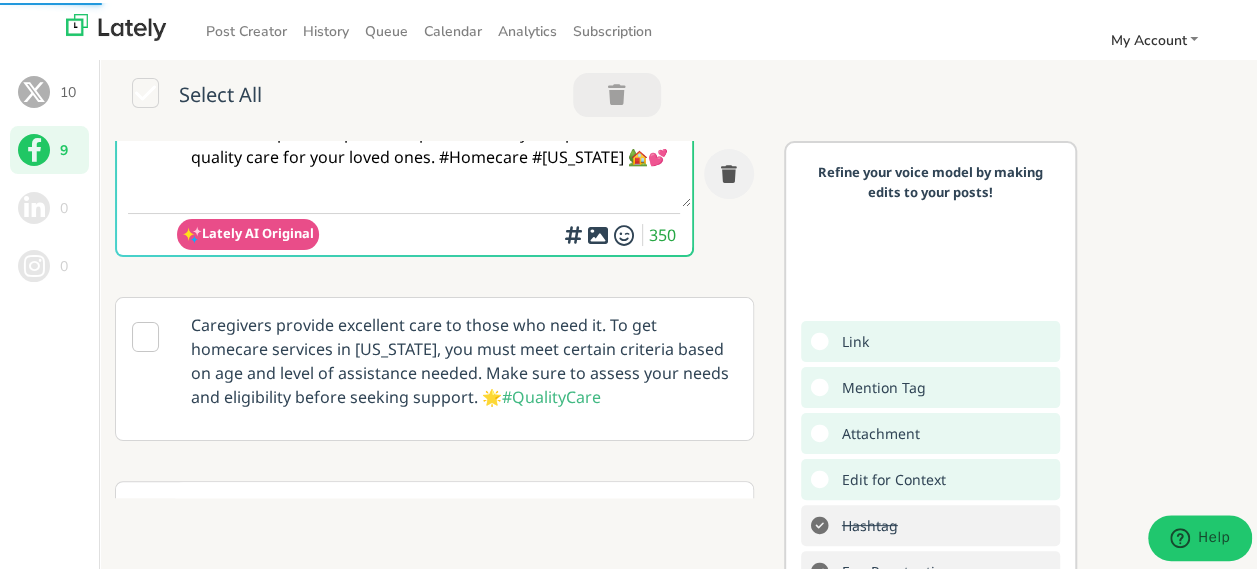 scroll, scrollTop: 136, scrollLeft: 0, axis: vertical 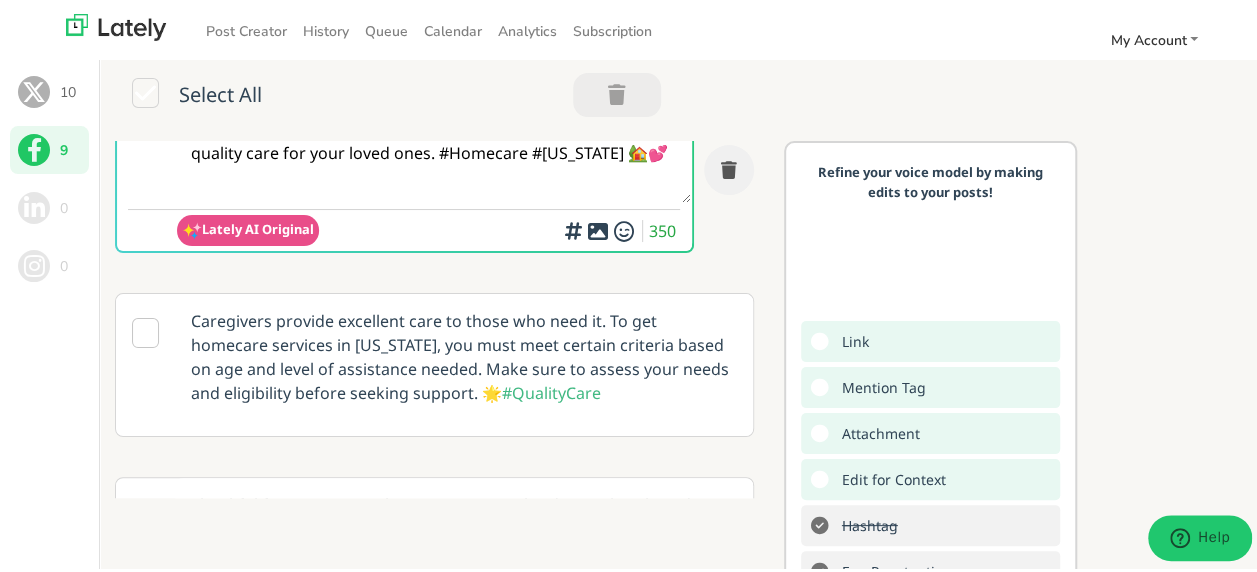 click at bounding box center (34, 89) 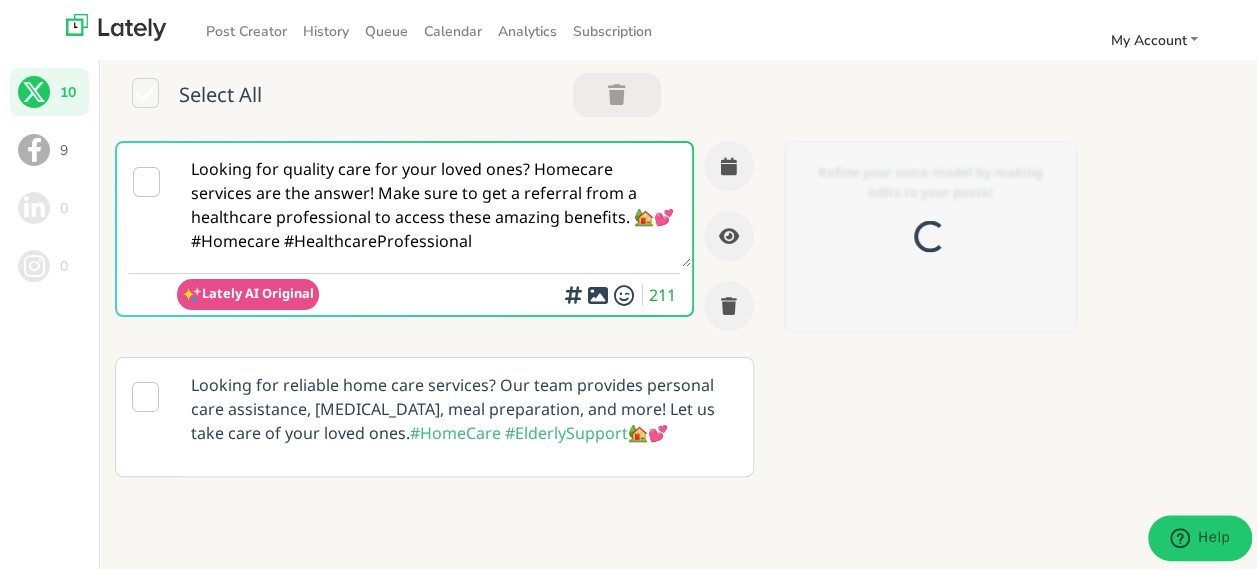 scroll, scrollTop: 0, scrollLeft: 0, axis: both 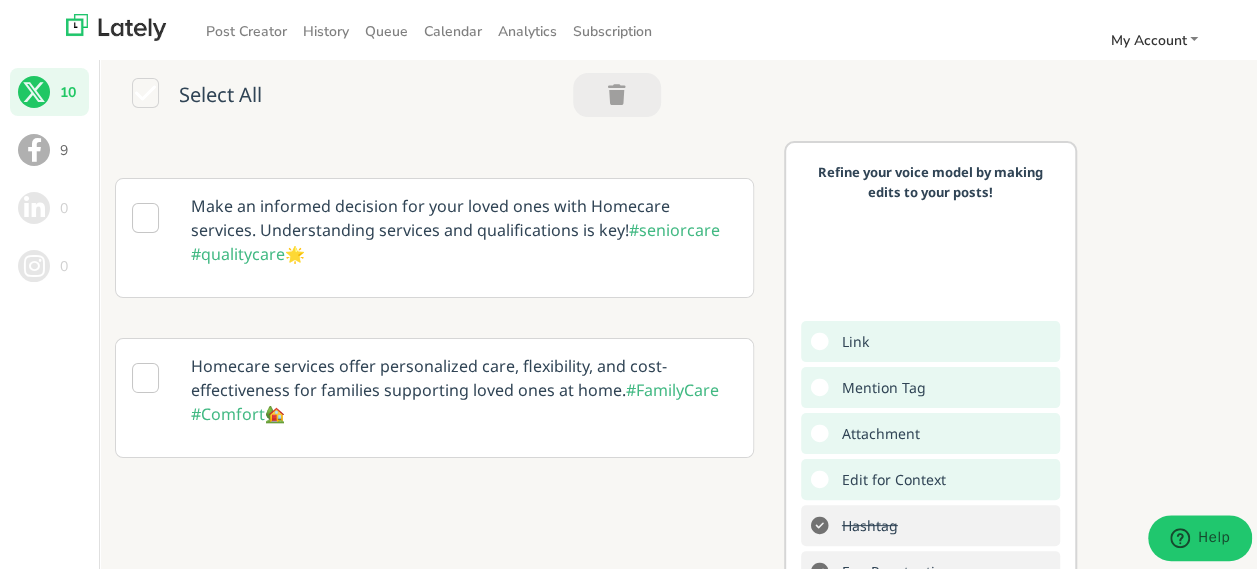 click at bounding box center [145, 215] 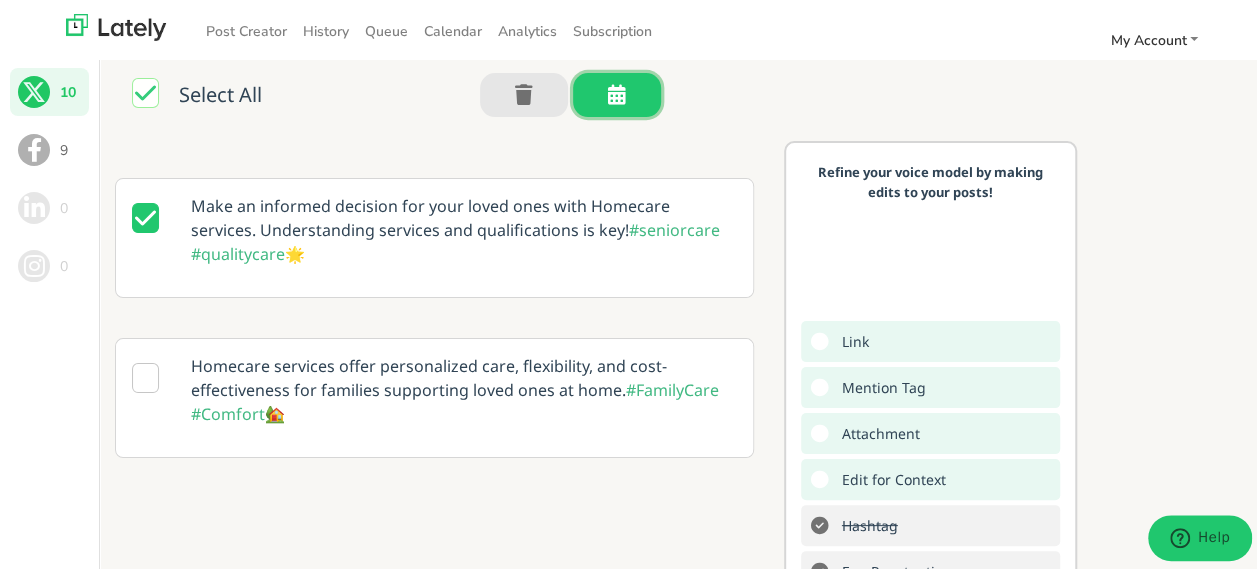 click at bounding box center [617, 91] 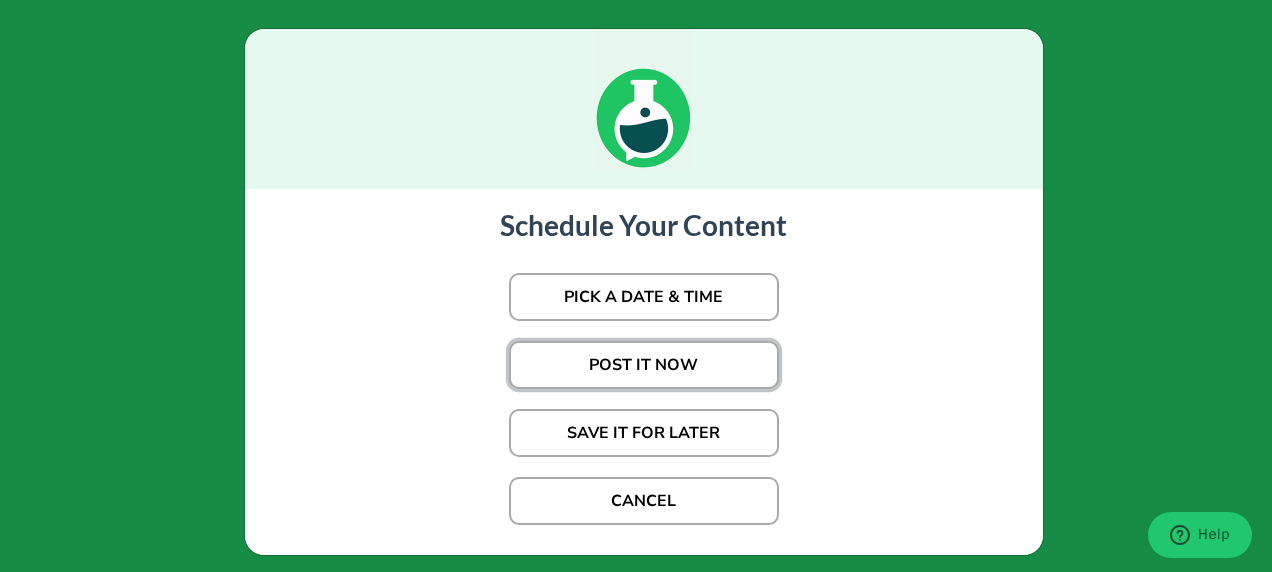 click on "POST IT NOW" at bounding box center [644, 365] 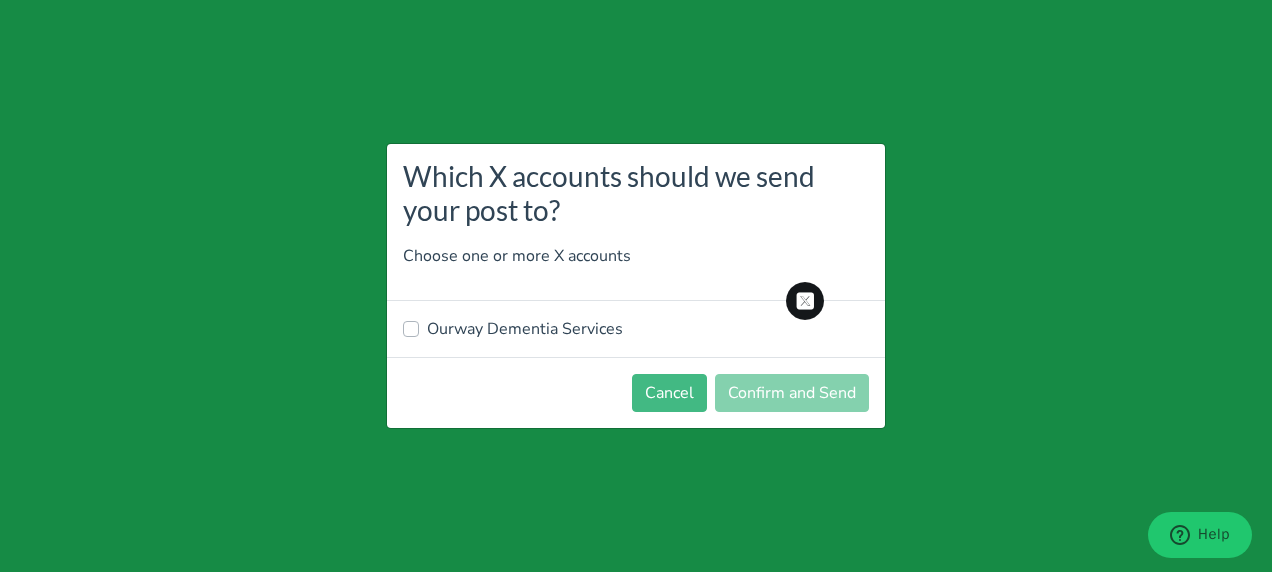 click on "Ourway Dementia Services" at bounding box center [525, 329] 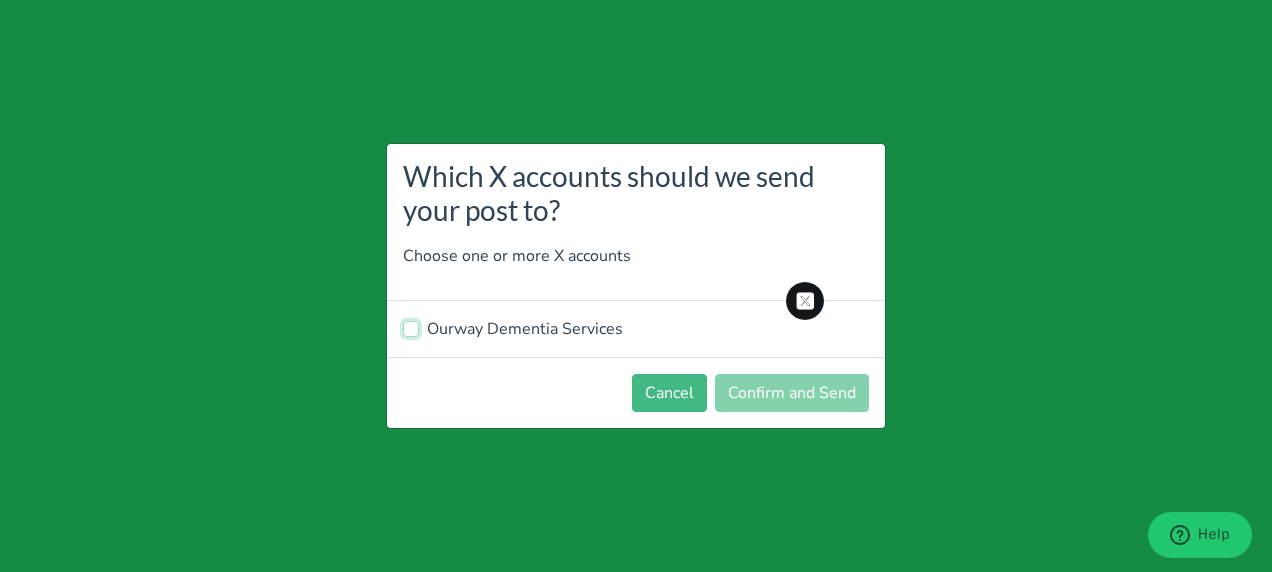 click on "Ourway Dementia Services" at bounding box center [411, 327] 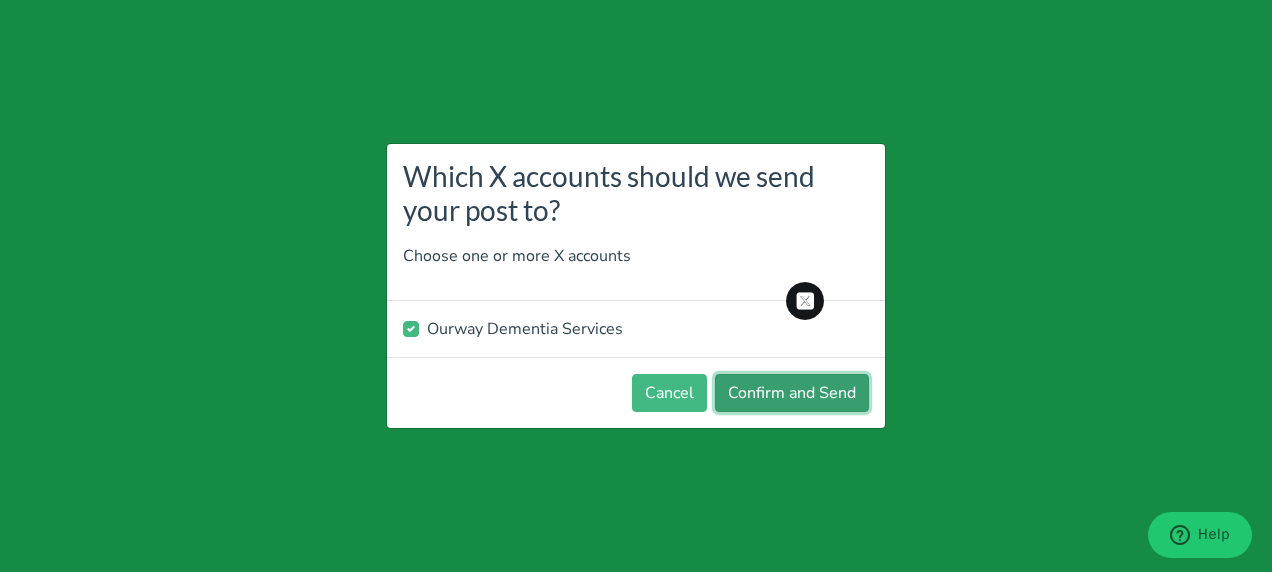 click on "Confirm and Send" at bounding box center [792, 393] 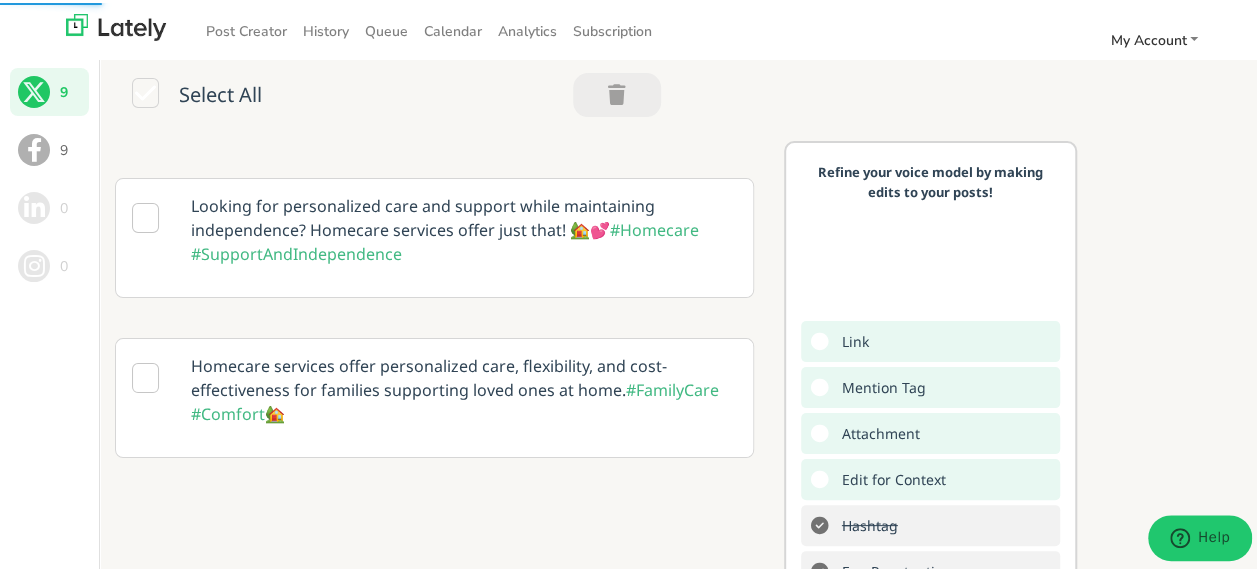 scroll, scrollTop: 1279, scrollLeft: 0, axis: vertical 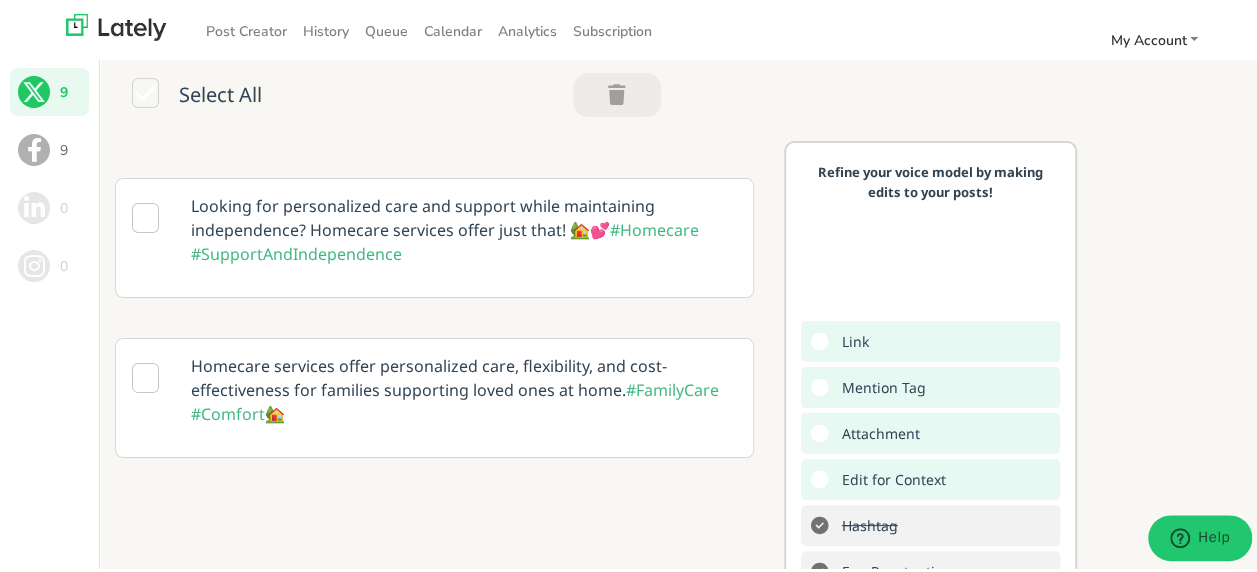 click at bounding box center (34, 147) 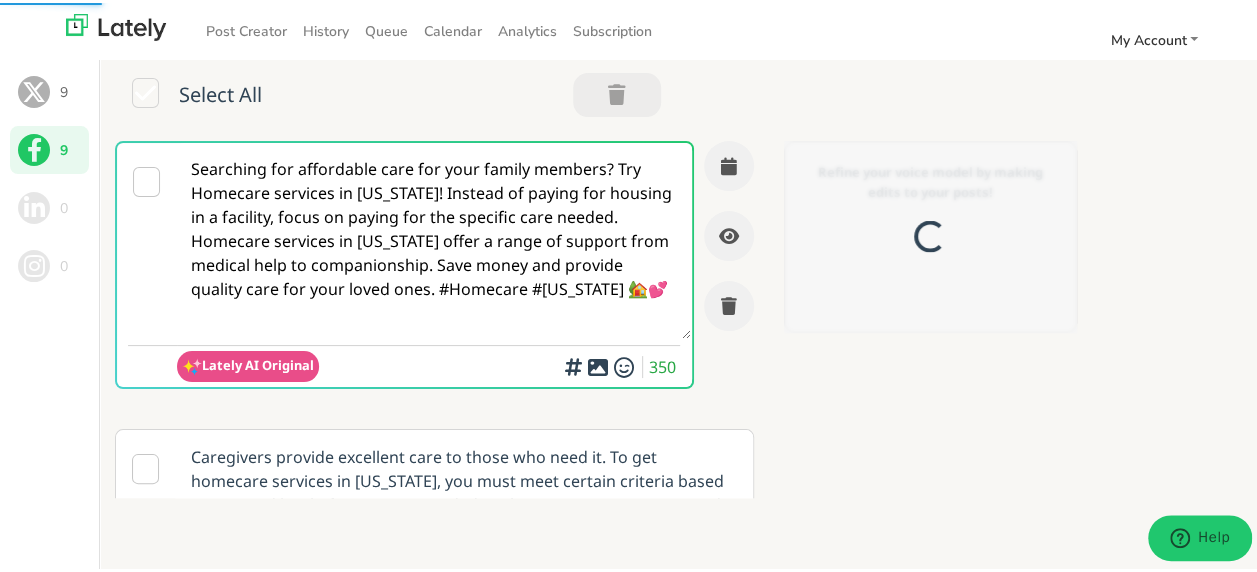 scroll, scrollTop: 0, scrollLeft: 0, axis: both 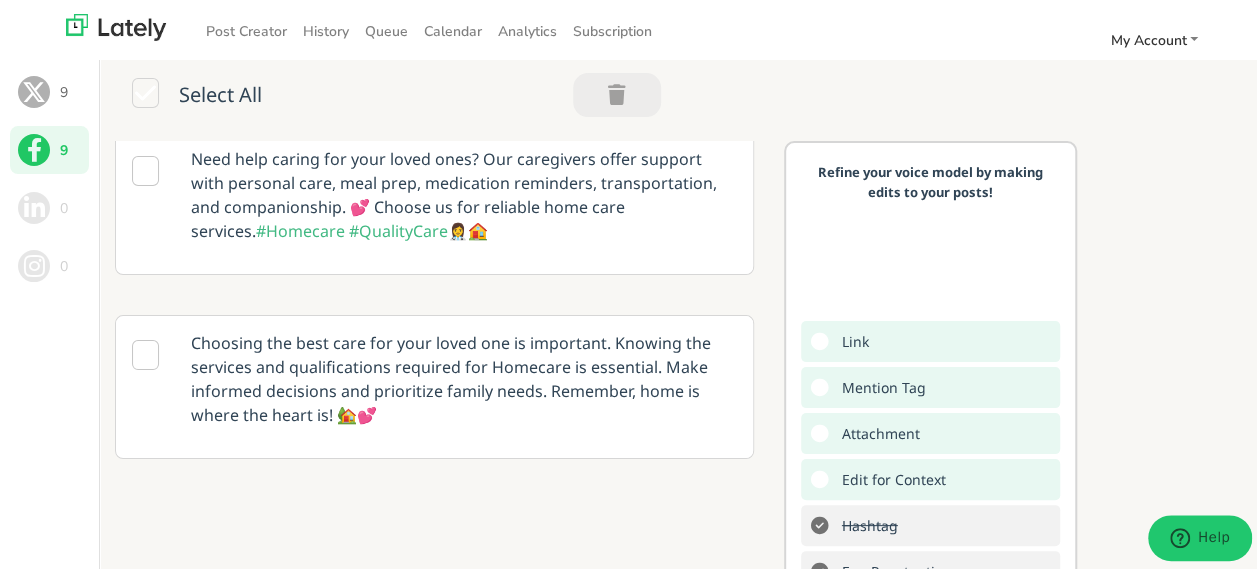 click at bounding box center (145, 168) 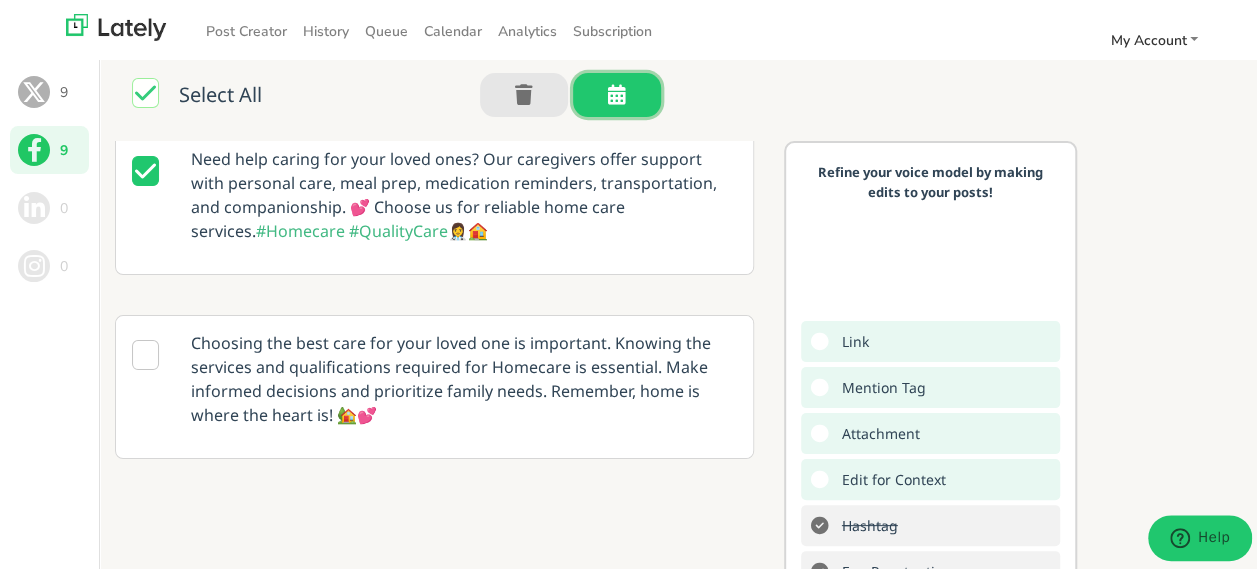 click at bounding box center (617, 92) 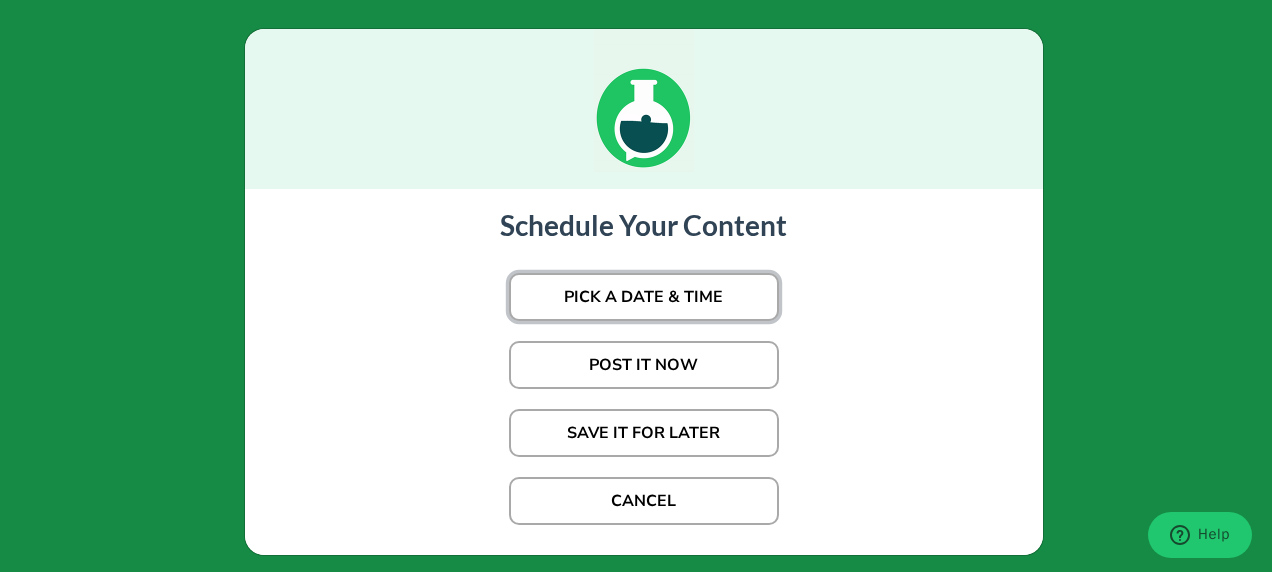 click on "PICK A DATE & TIME" at bounding box center (644, 297) 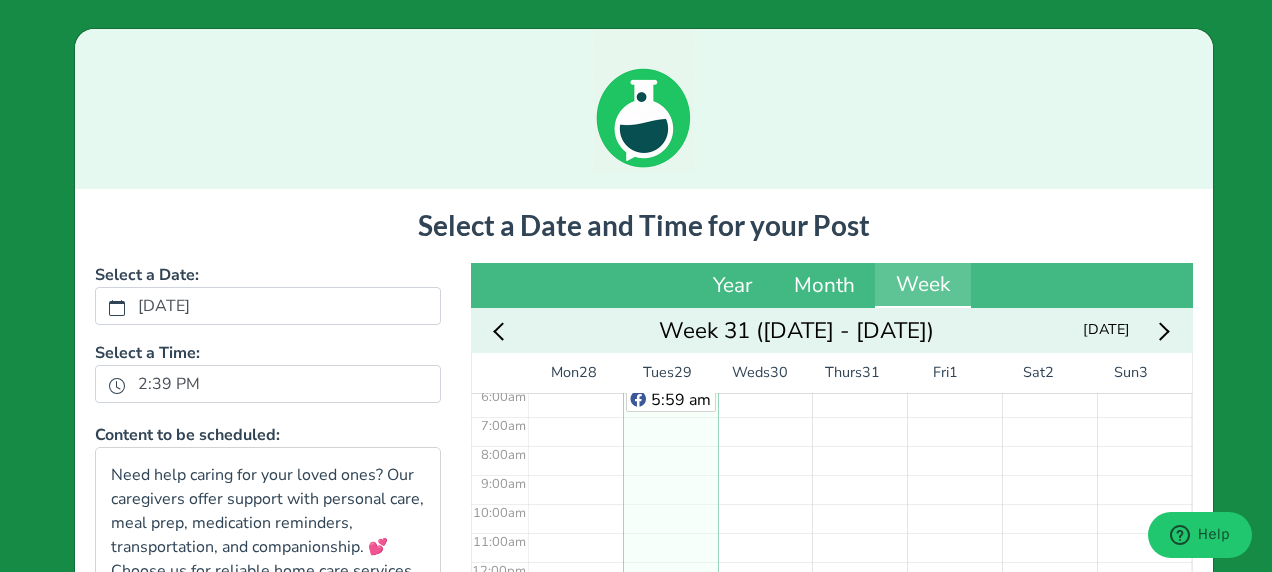 scroll, scrollTop: 278, scrollLeft: 0, axis: vertical 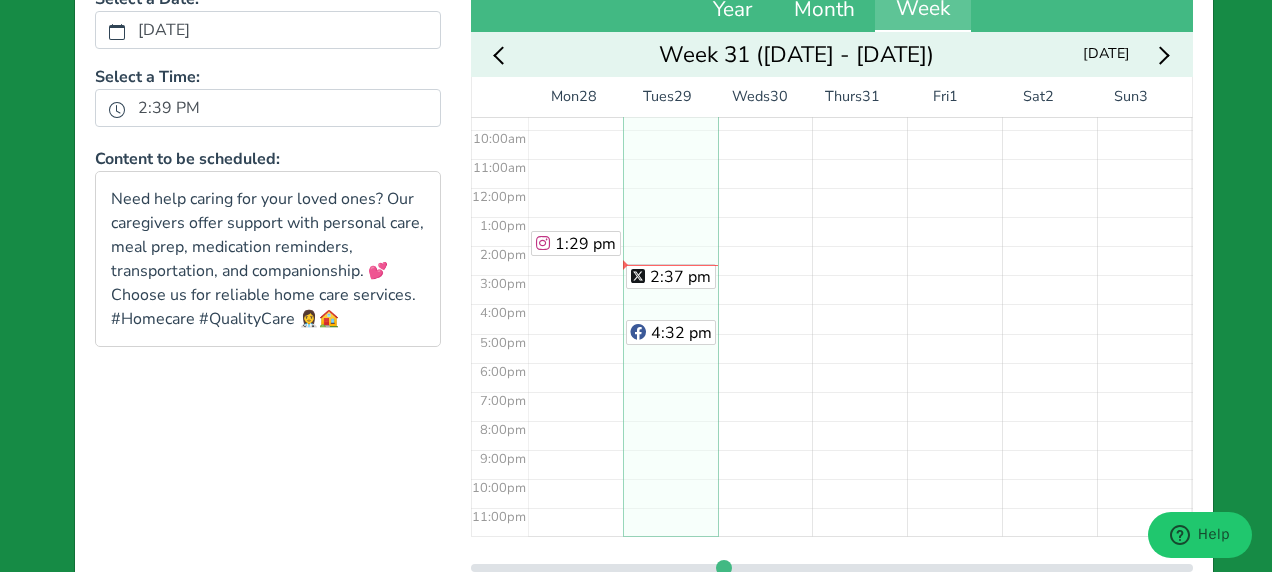 click on "5:59 am 2:37 pm 4:32 pm" at bounding box center (670, 187) 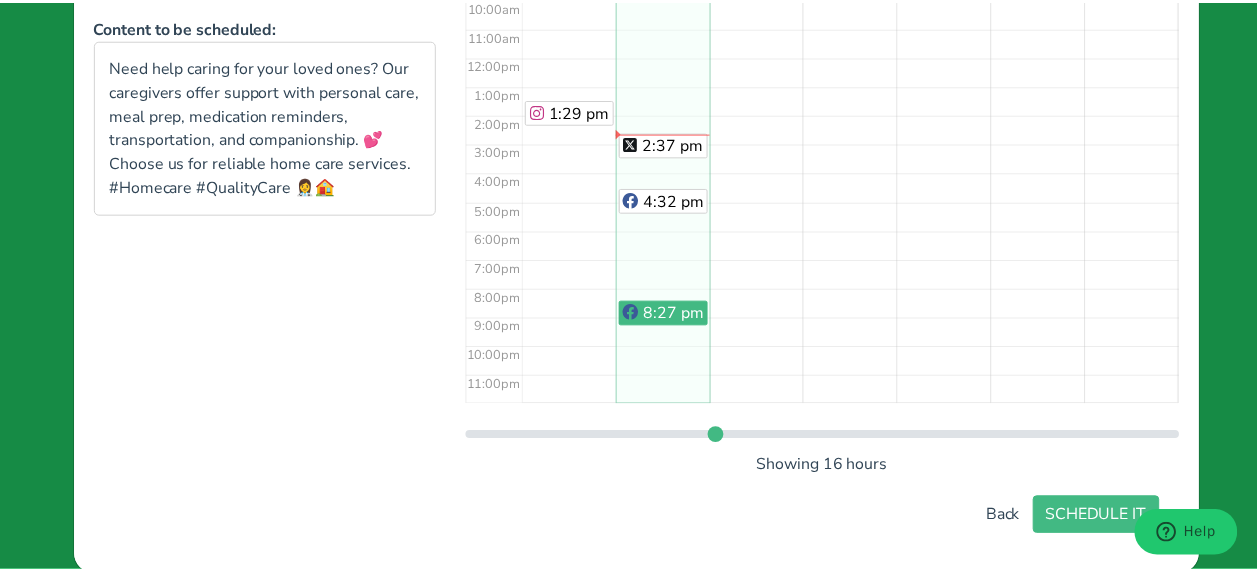 scroll, scrollTop: 428, scrollLeft: 0, axis: vertical 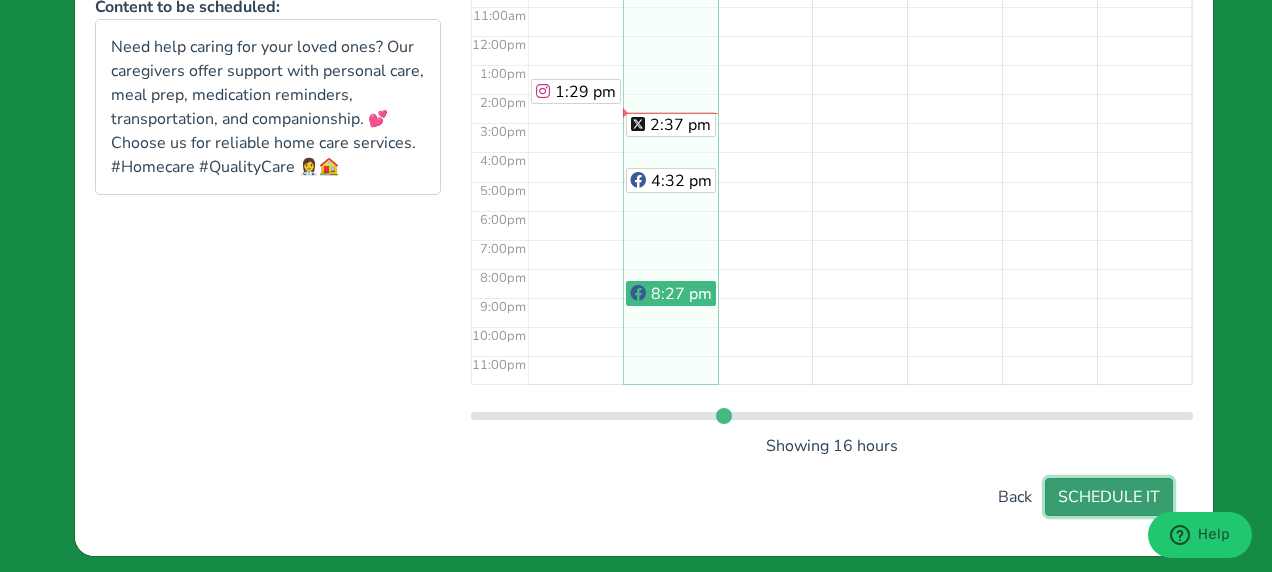 click on "SCHEDULE IT" at bounding box center (1109, 497) 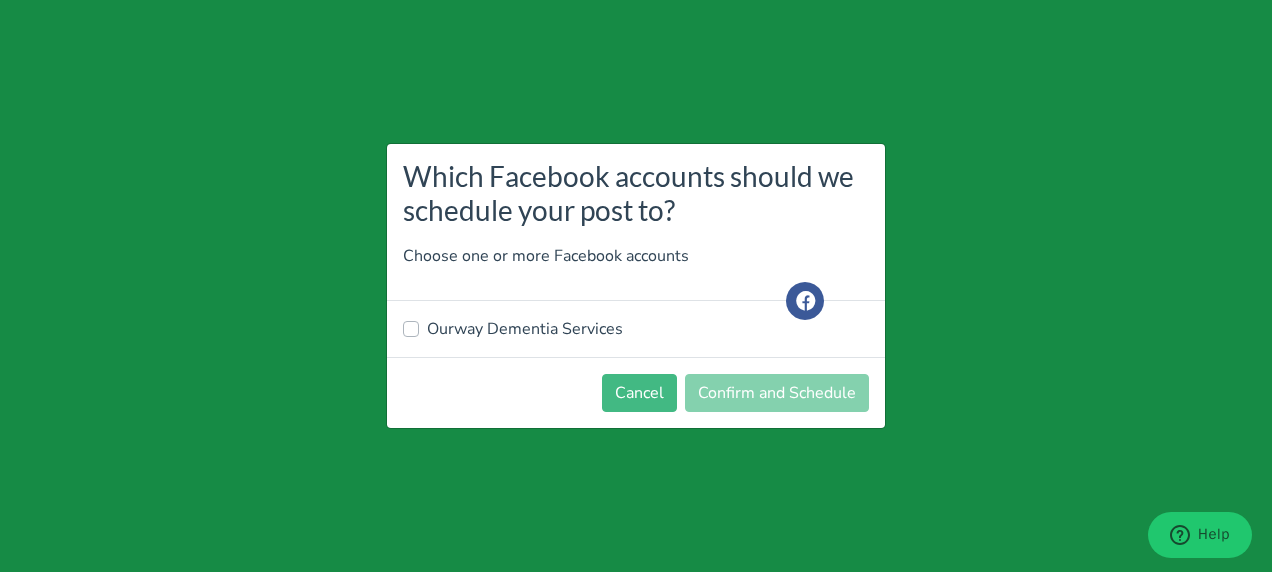 click on "Ourway Dementia Services" at bounding box center [525, 329] 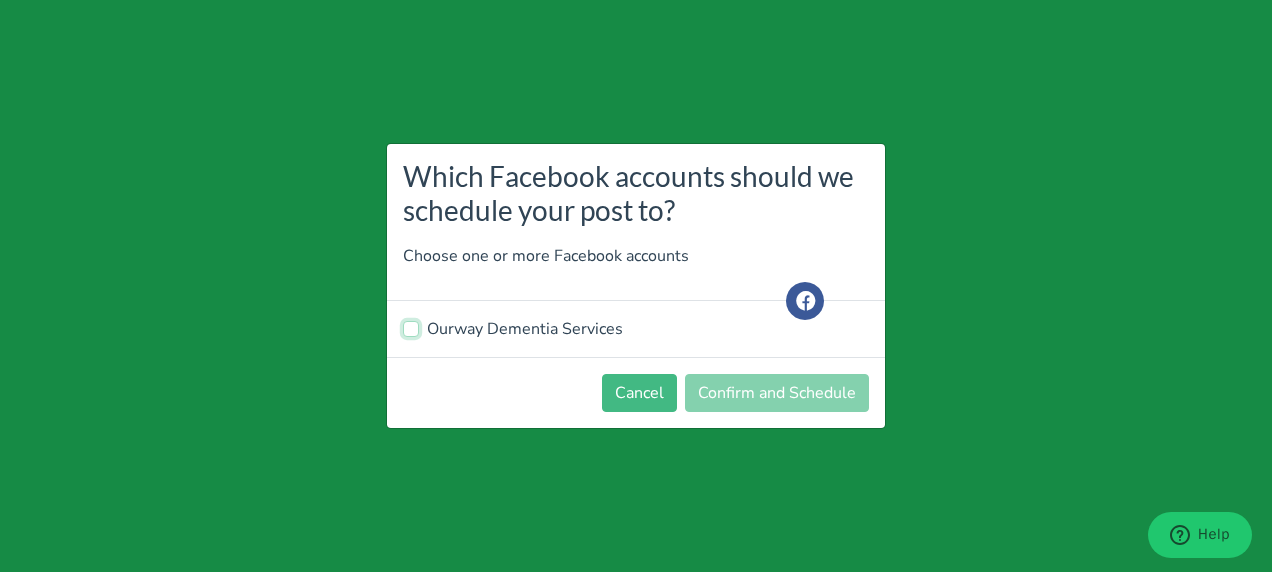 click on "Ourway Dementia Services" at bounding box center (411, 327) 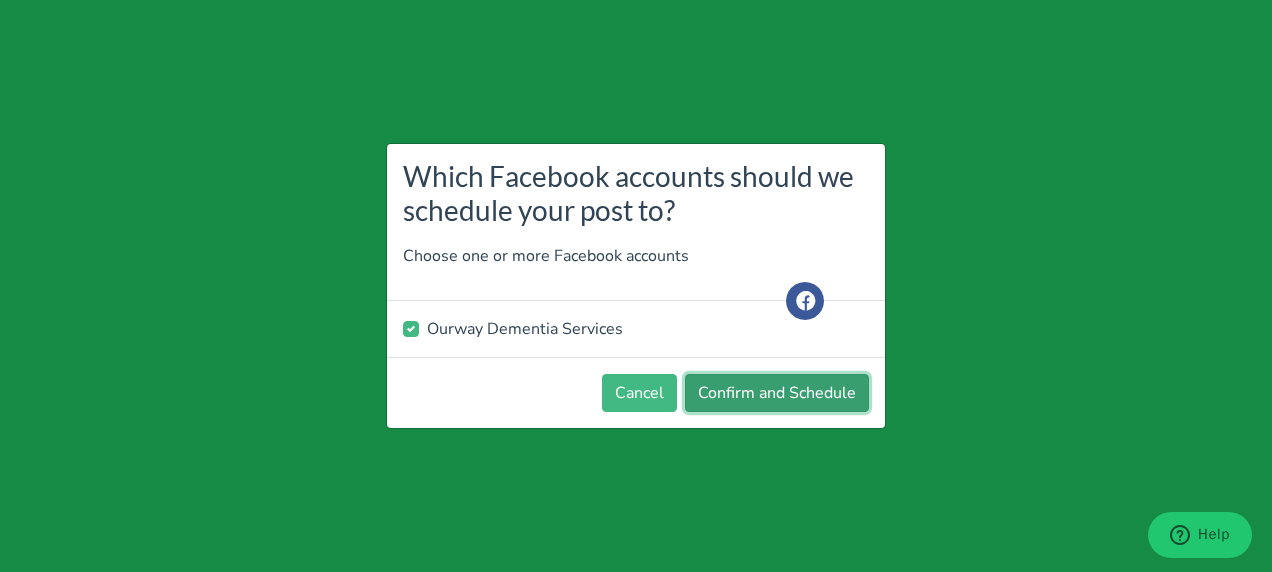 click on "Confirm and Schedule" at bounding box center (777, 393) 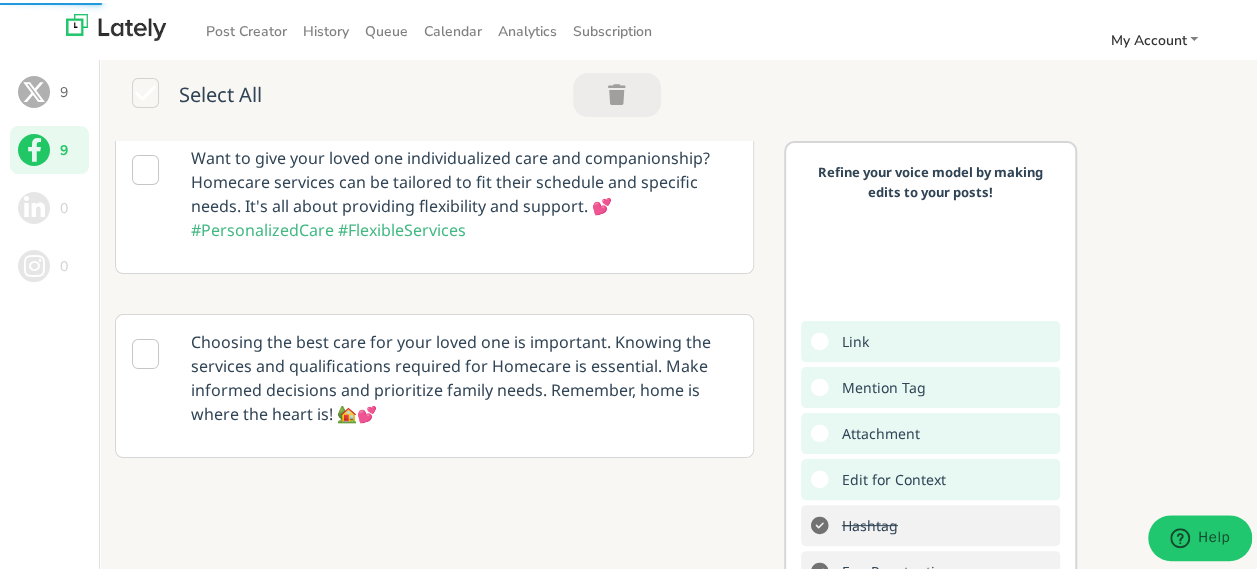 scroll, scrollTop: 1320, scrollLeft: 0, axis: vertical 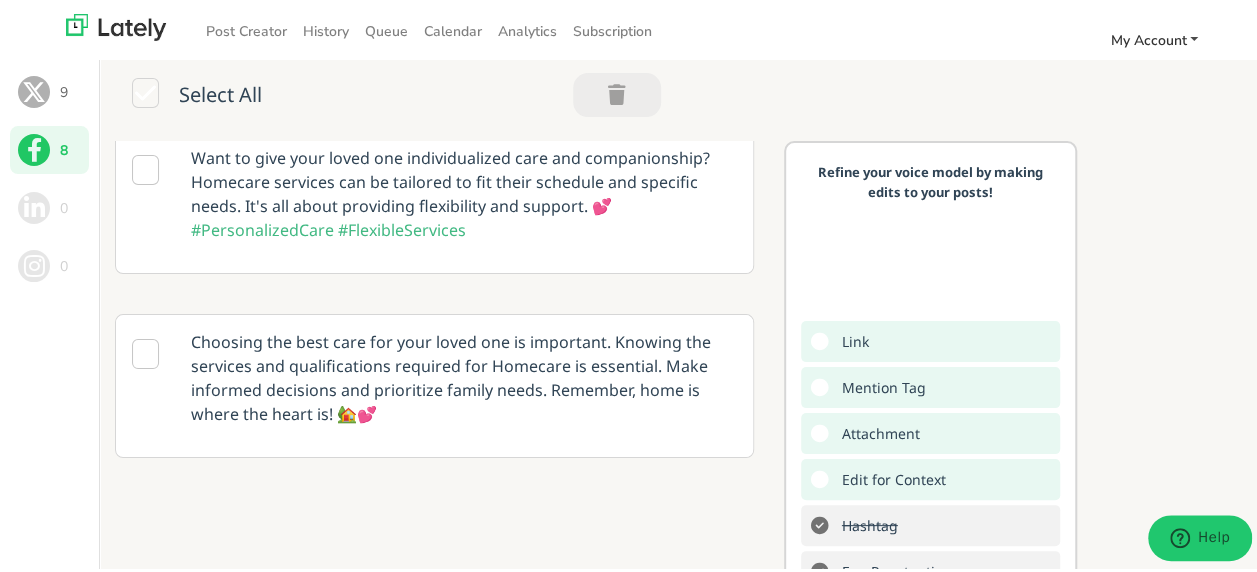 click on "My Account" at bounding box center (1148, 37) 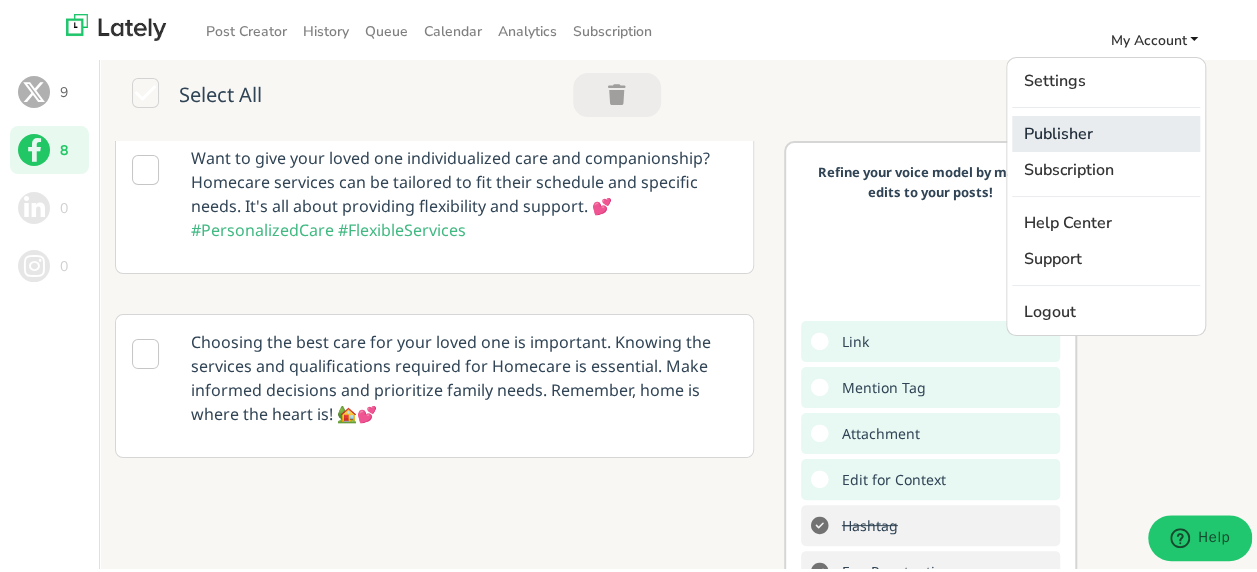 click on "Publisher" at bounding box center [1106, 131] 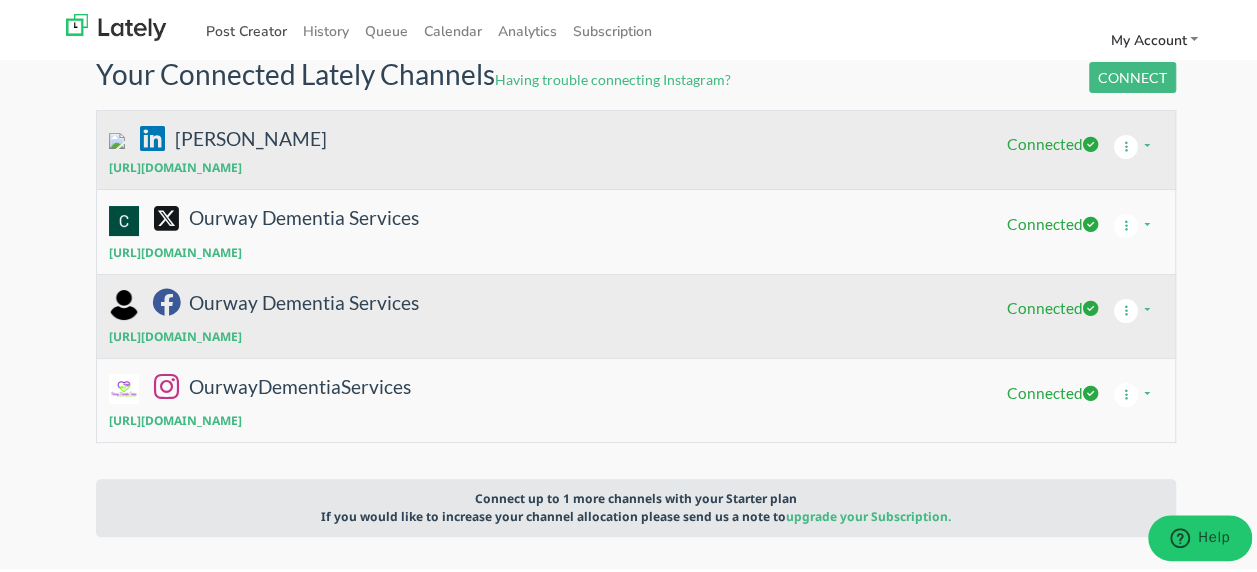 click on "Post Creator" at bounding box center [246, 28] 